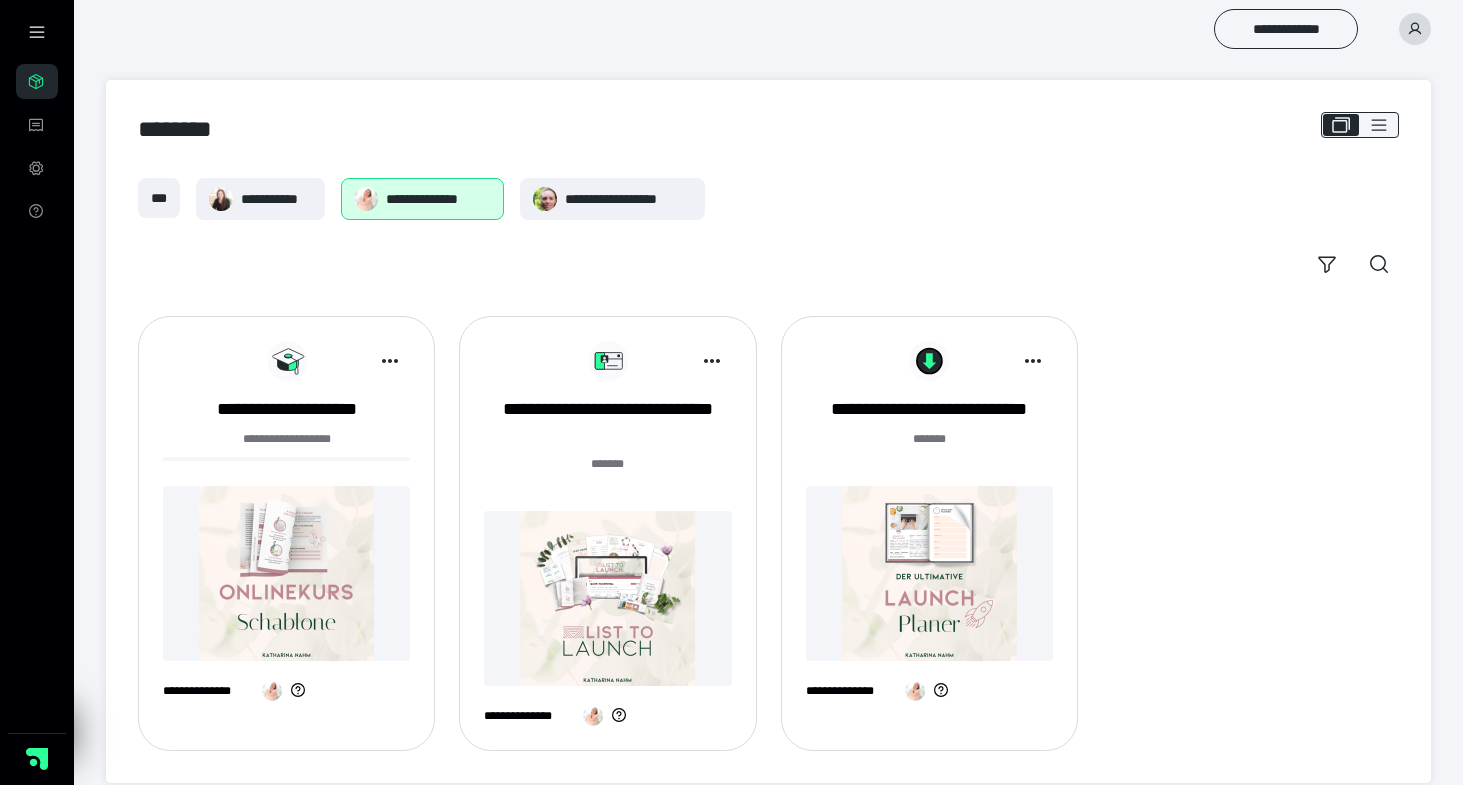 scroll, scrollTop: 23, scrollLeft: 0, axis: vertical 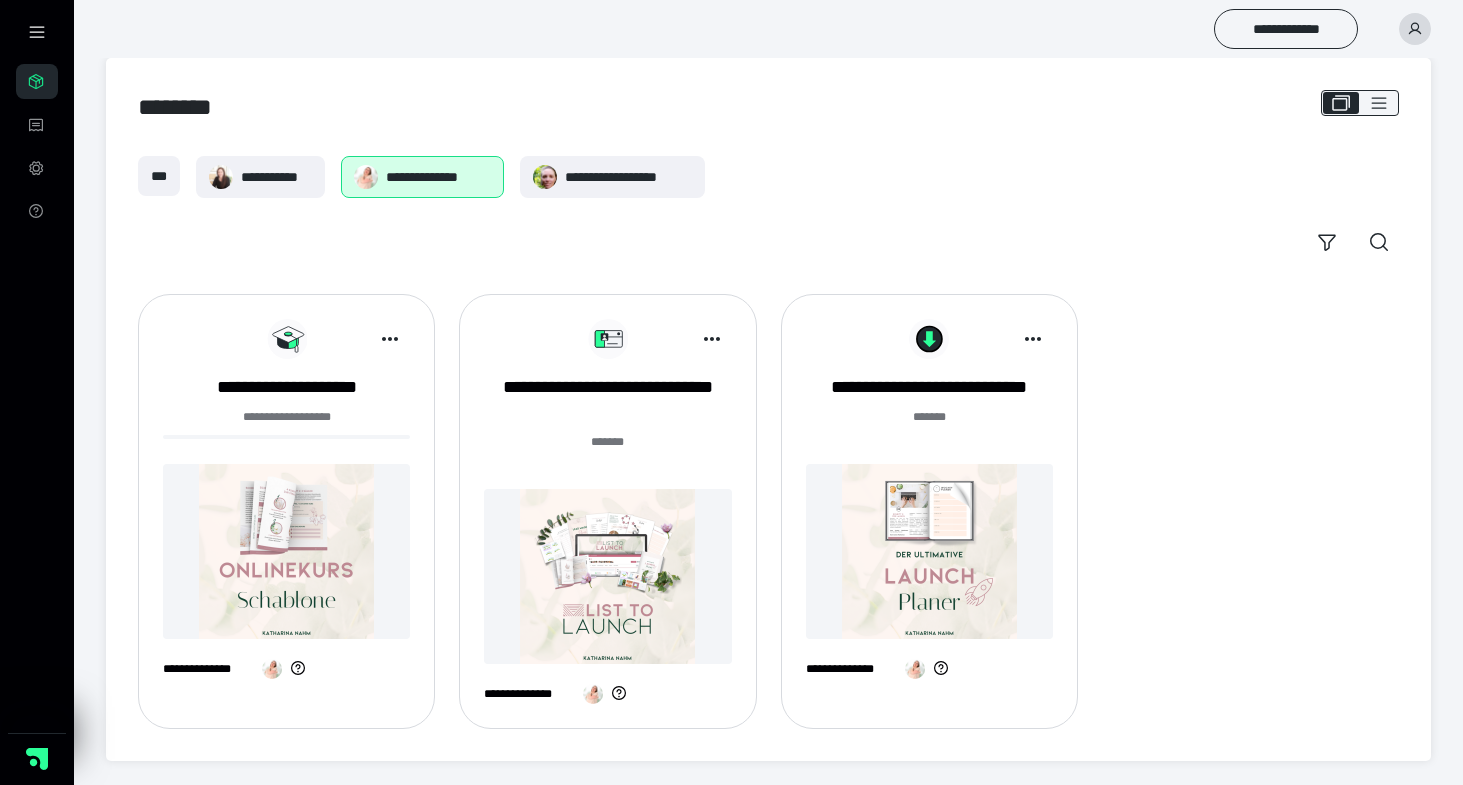 click at bounding box center (286, 551) 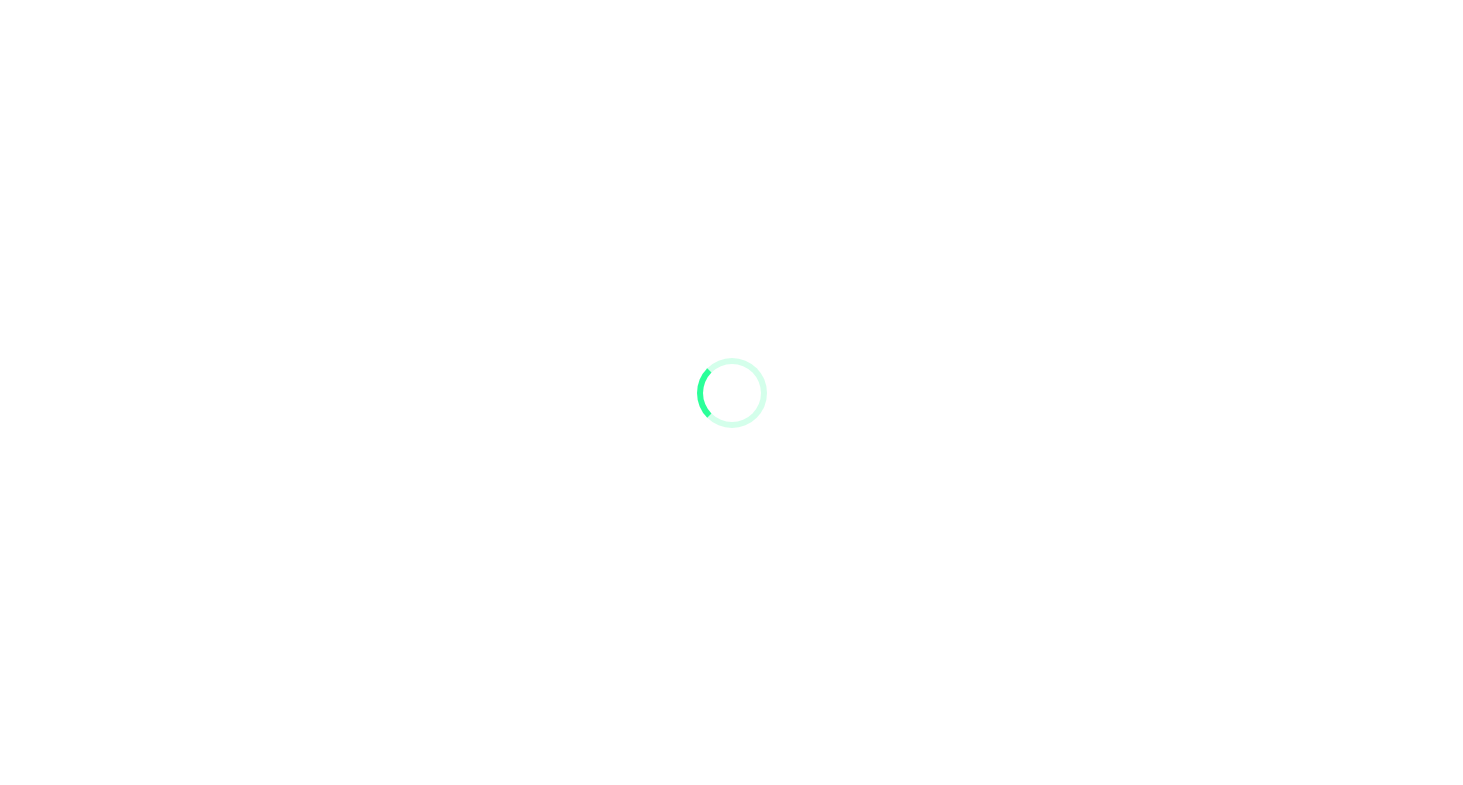 scroll, scrollTop: 0, scrollLeft: 0, axis: both 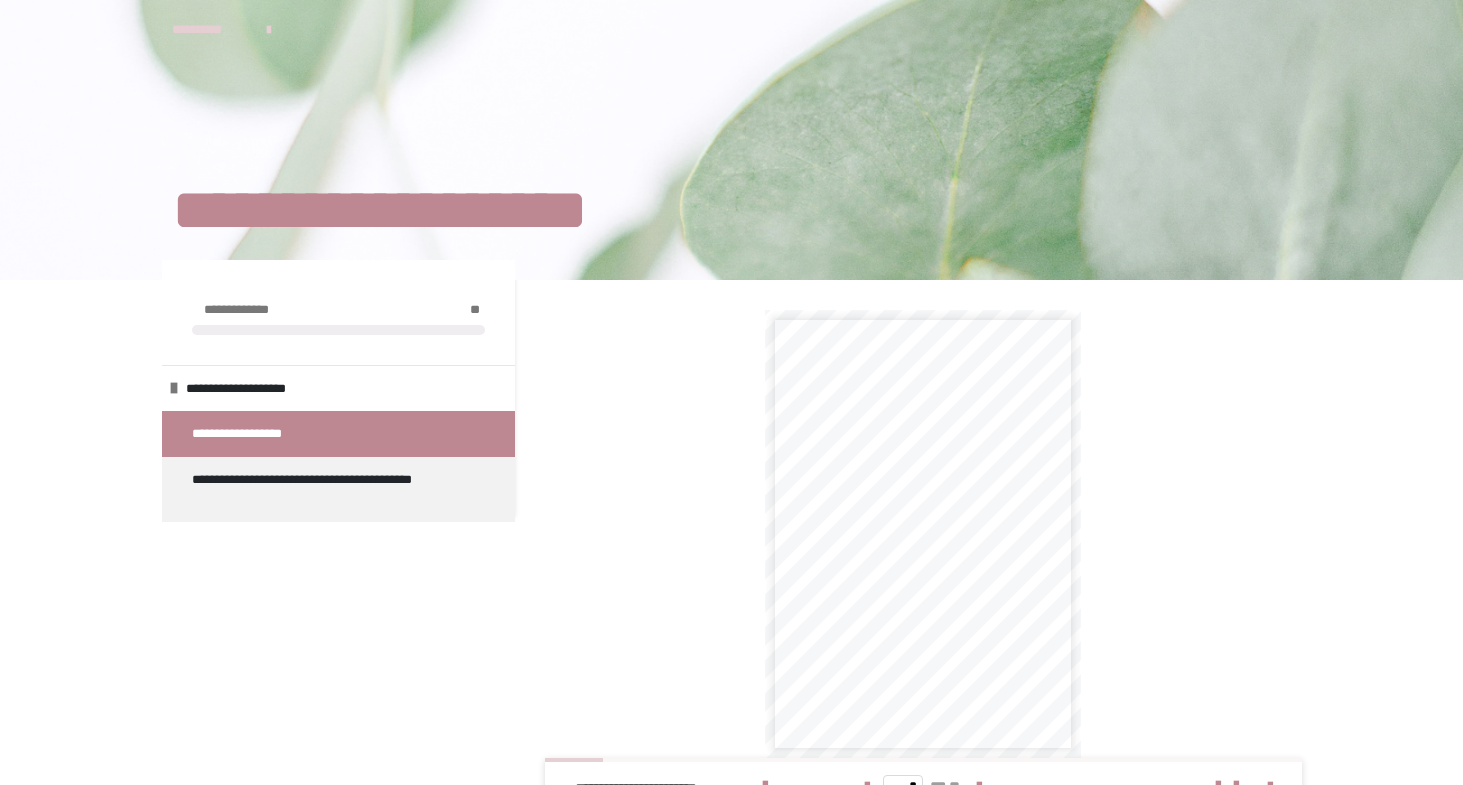 click on "**********" at bounding box center (254, 434) 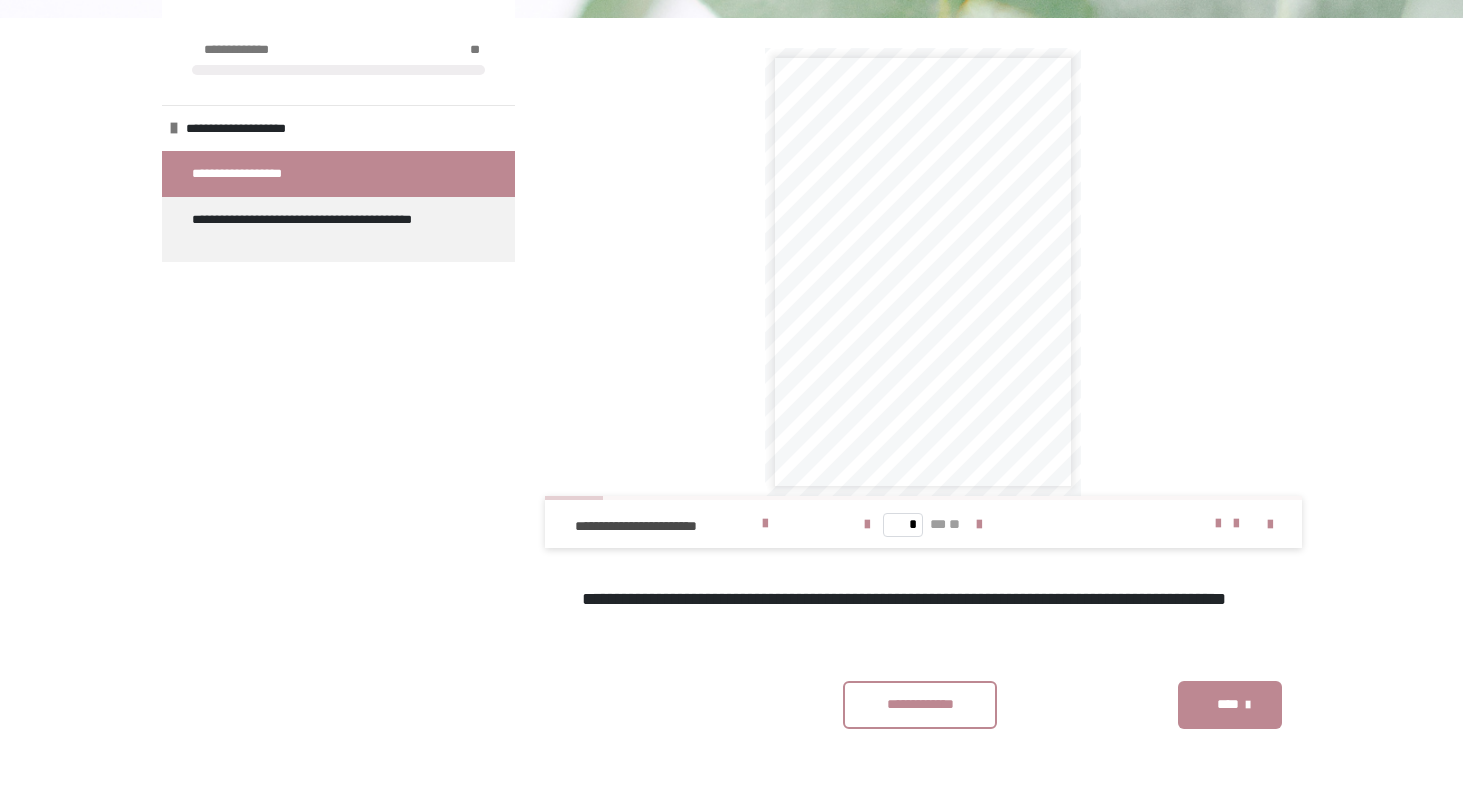 scroll, scrollTop: 340, scrollLeft: 0, axis: vertical 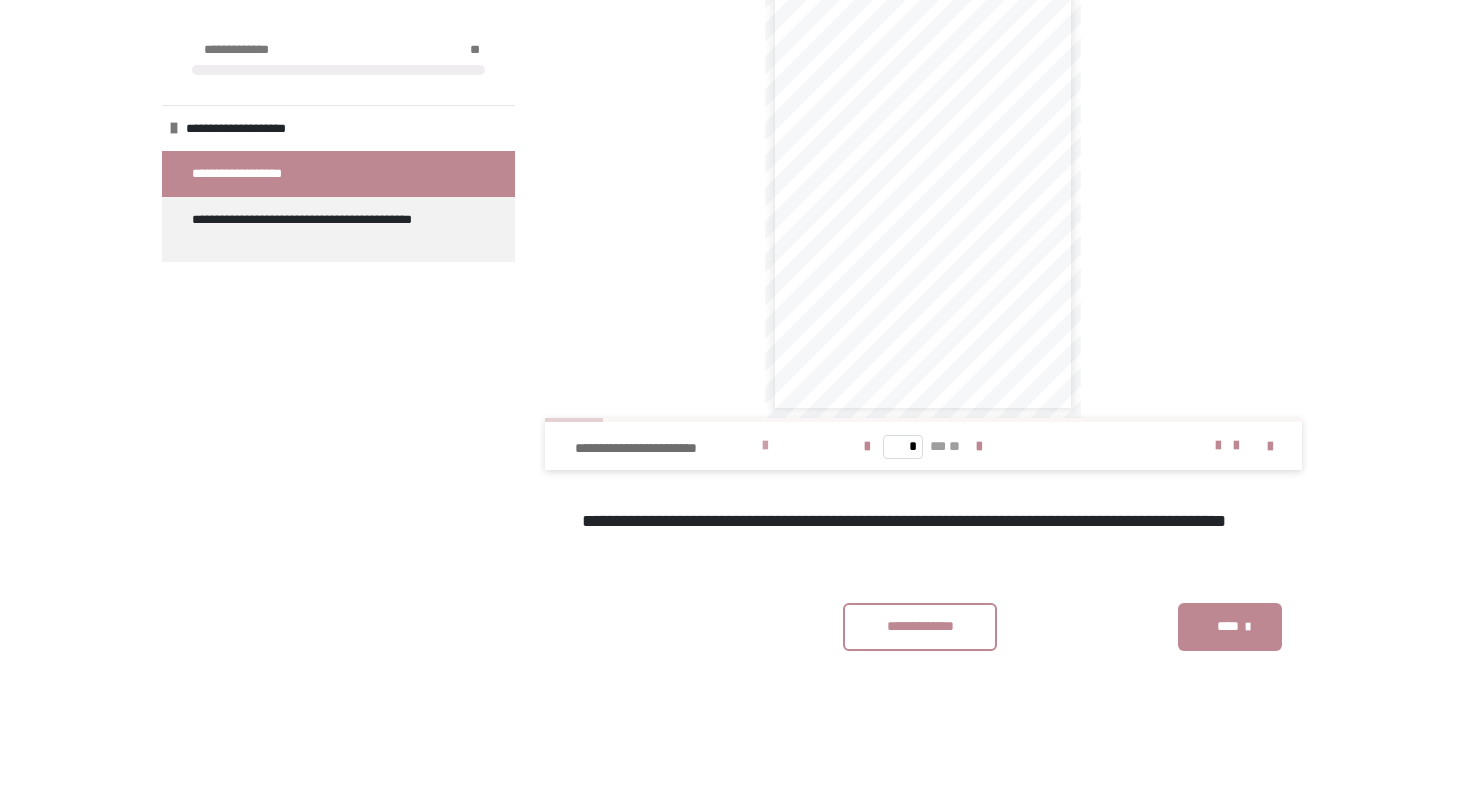 click on "**********" at bounding box center (665, 448) 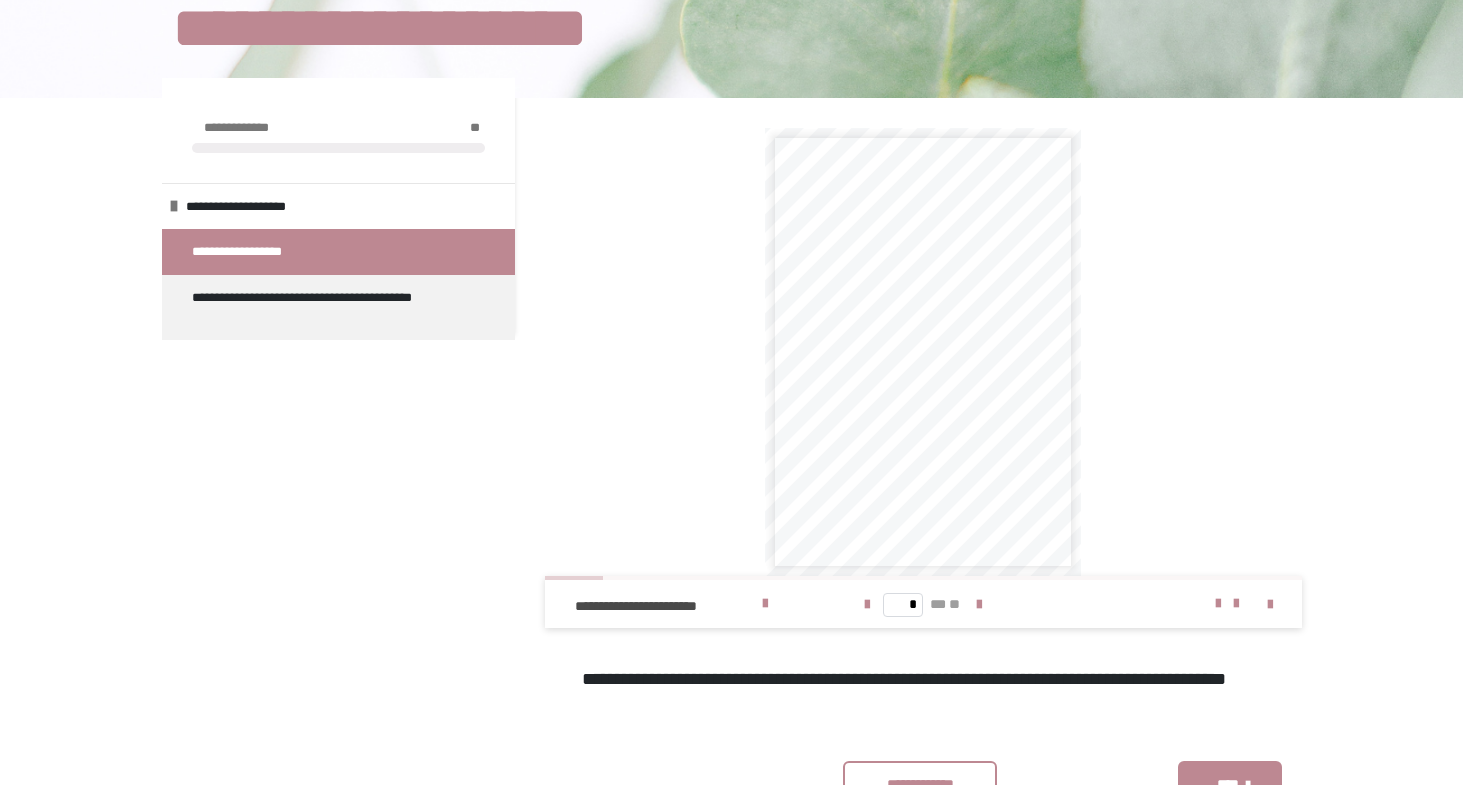 scroll, scrollTop: 180, scrollLeft: 0, axis: vertical 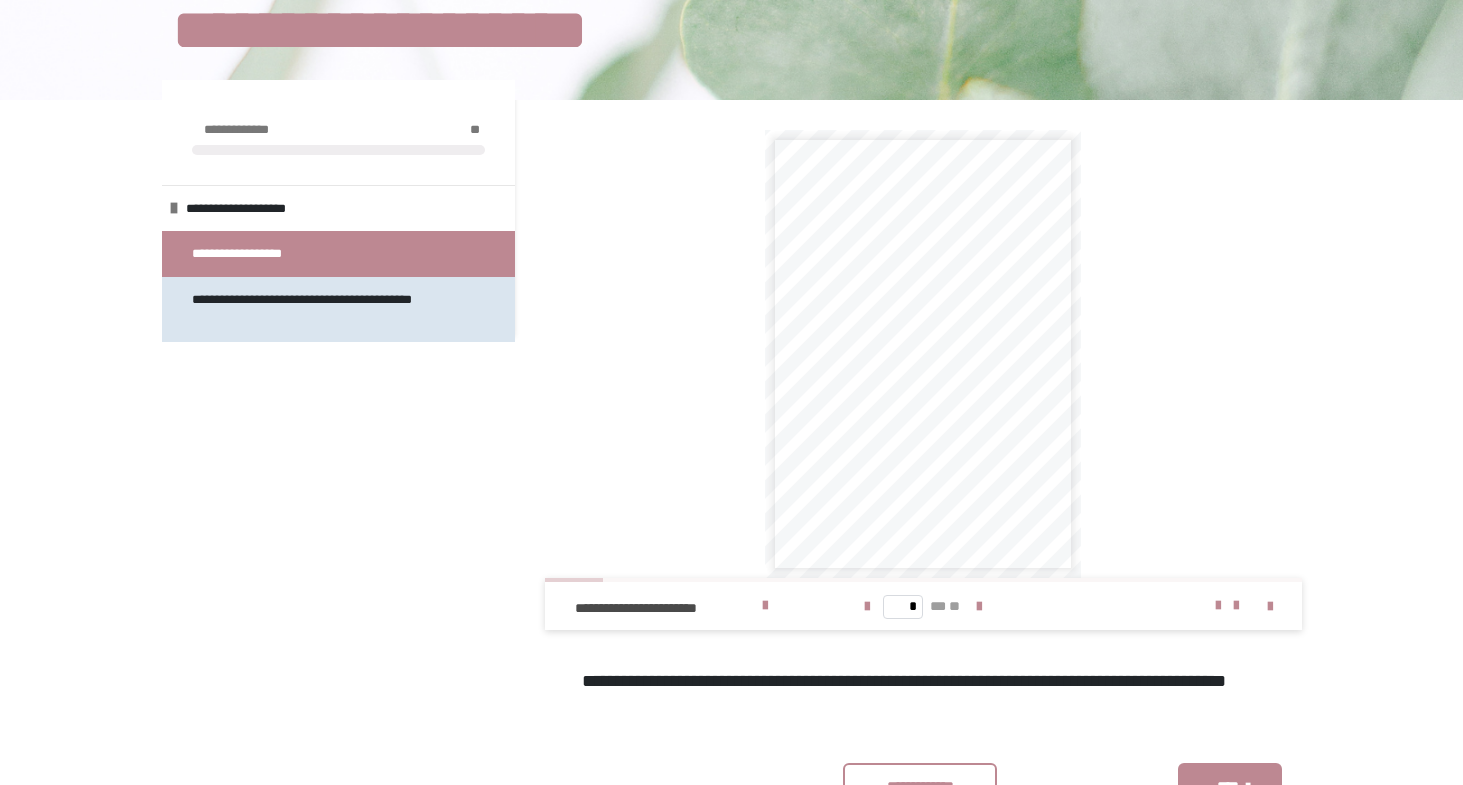 click on "**********" at bounding box center [330, 309] 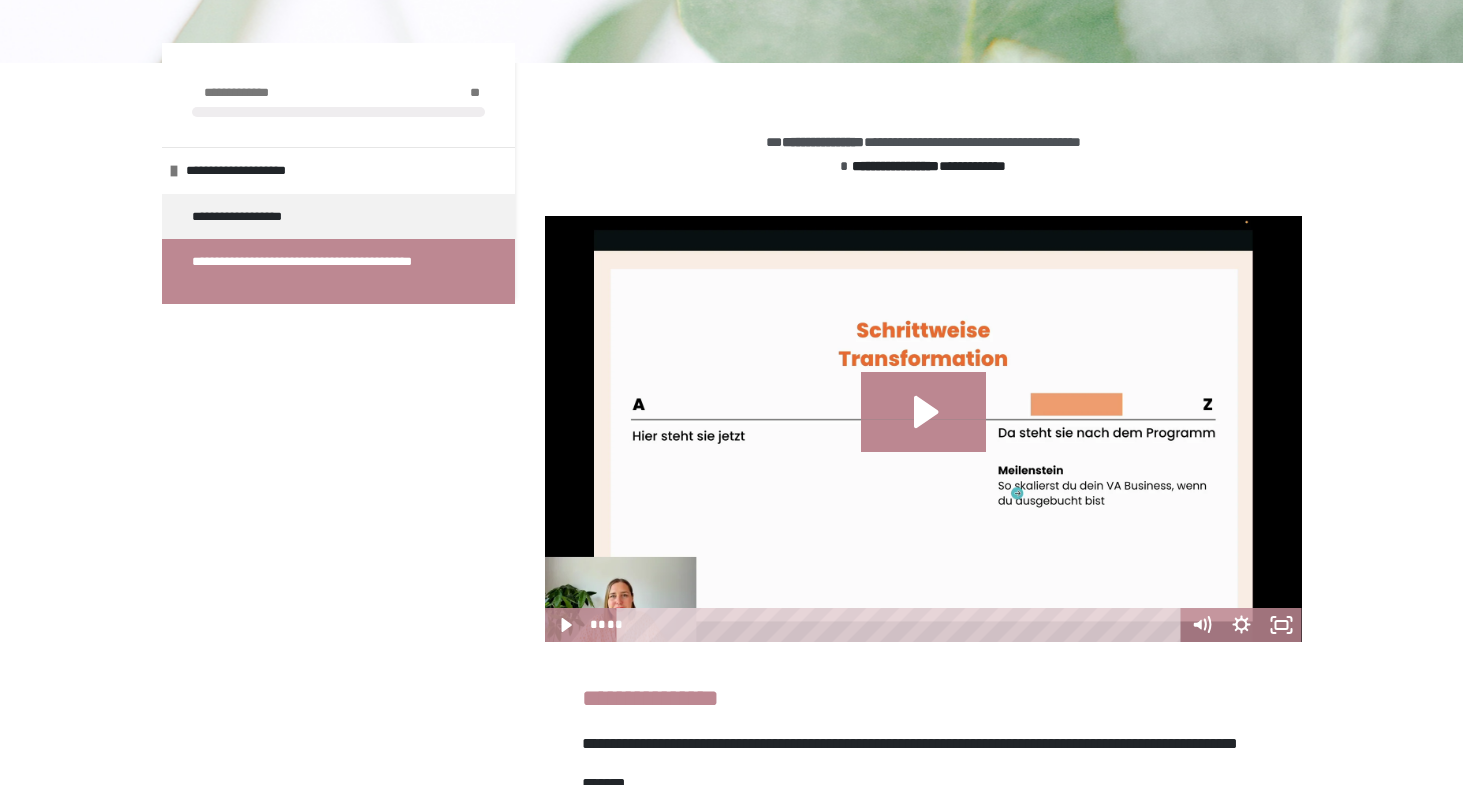 scroll, scrollTop: 265, scrollLeft: 0, axis: vertical 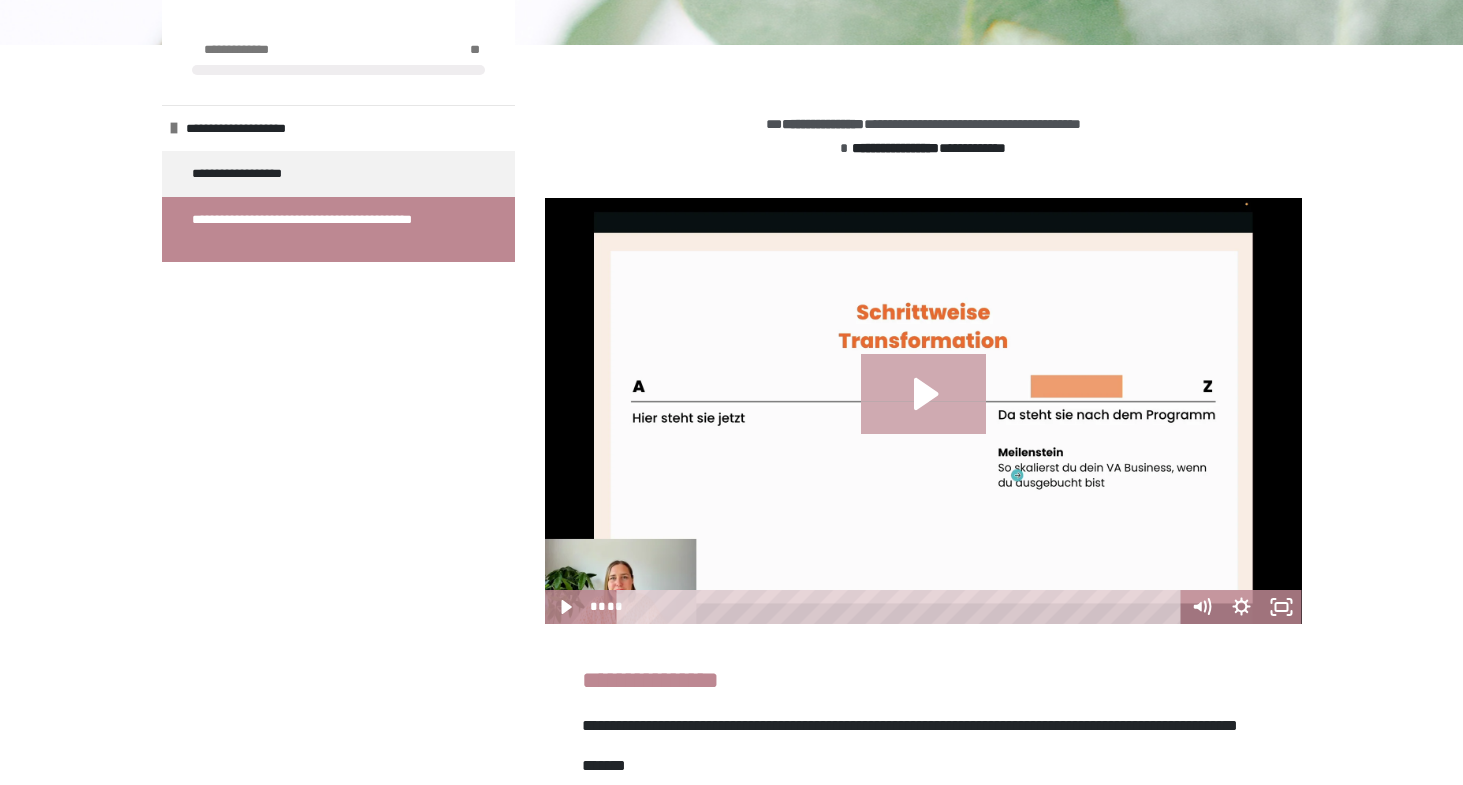 click 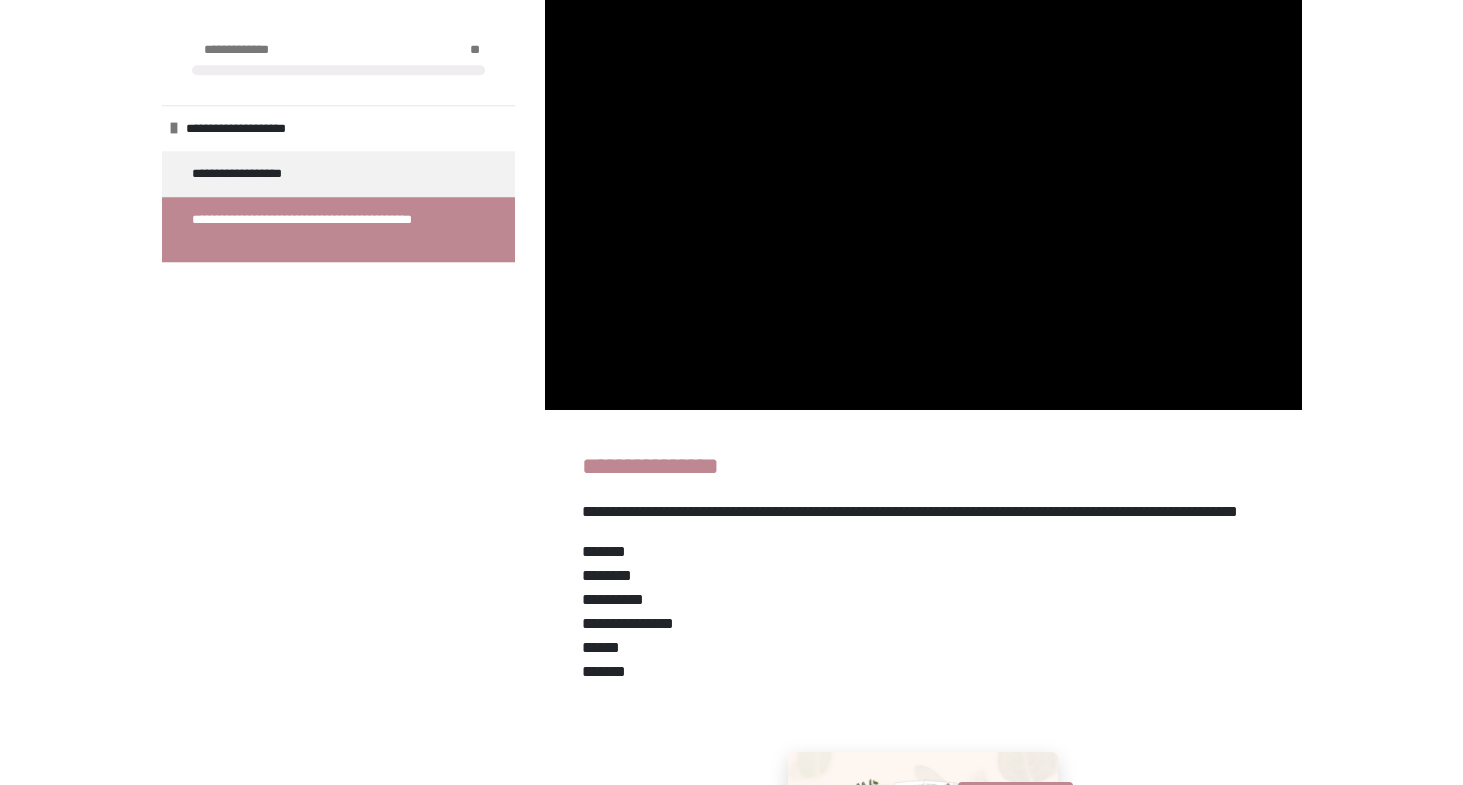 scroll, scrollTop: 486, scrollLeft: 0, axis: vertical 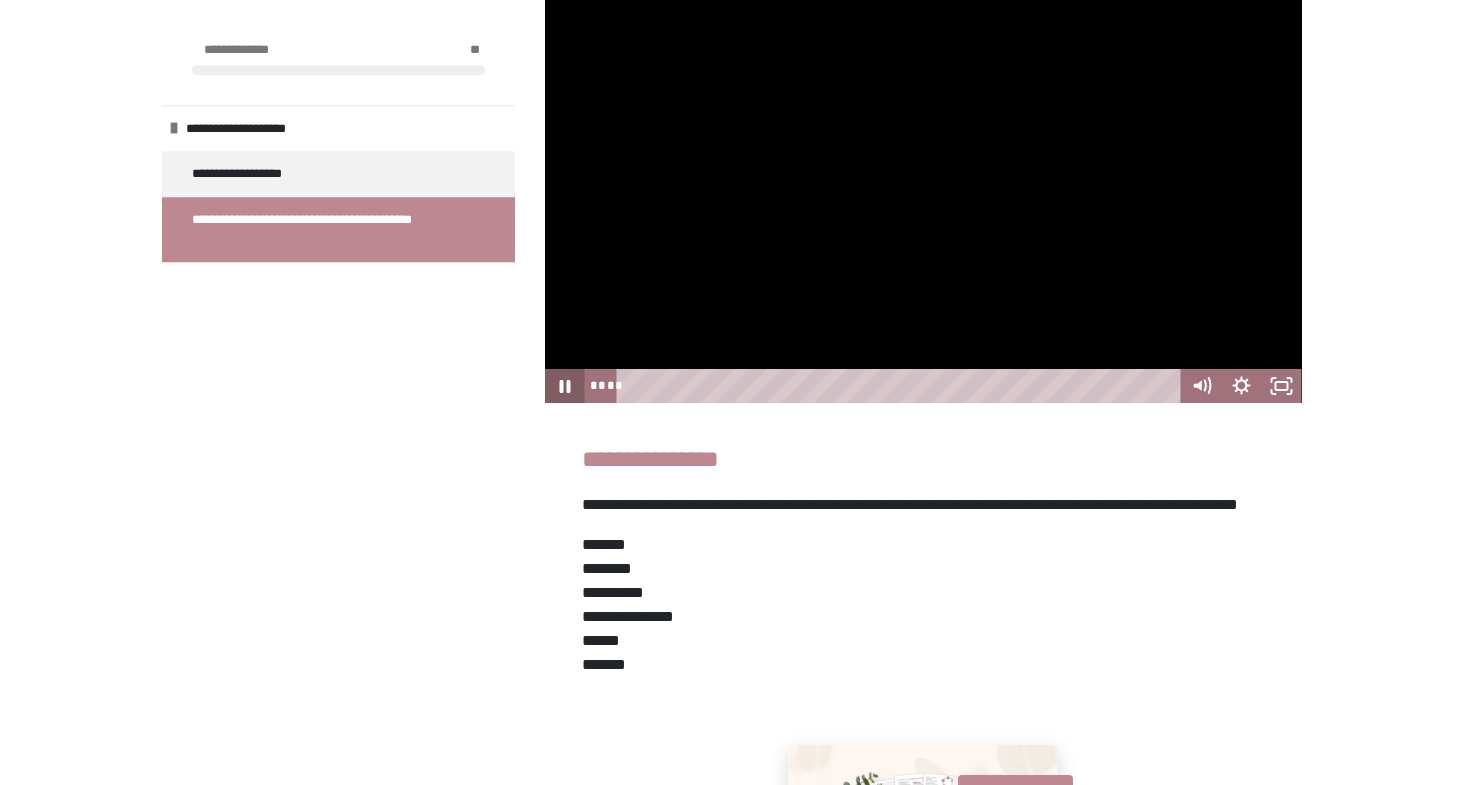 click 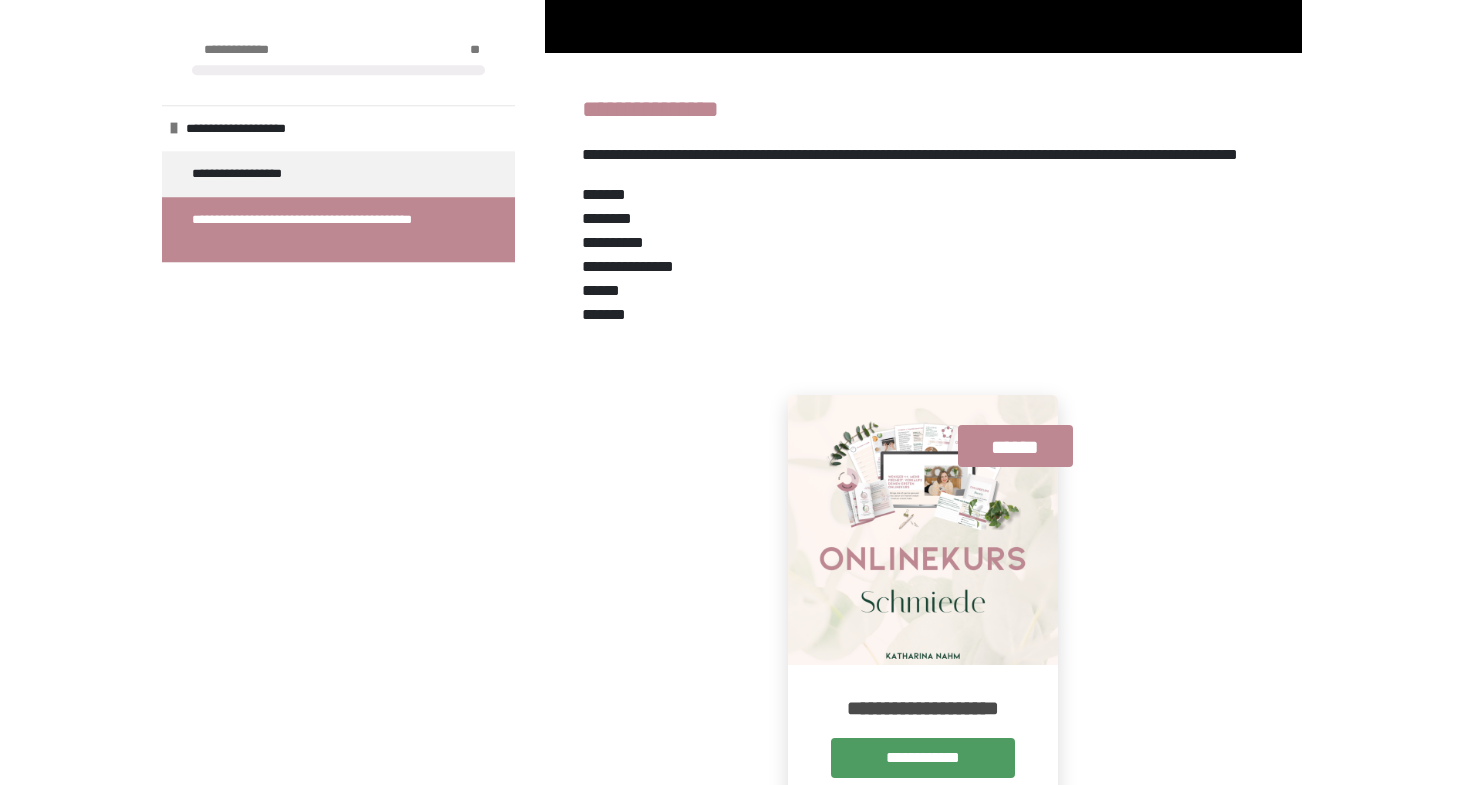 scroll, scrollTop: 1079, scrollLeft: 0, axis: vertical 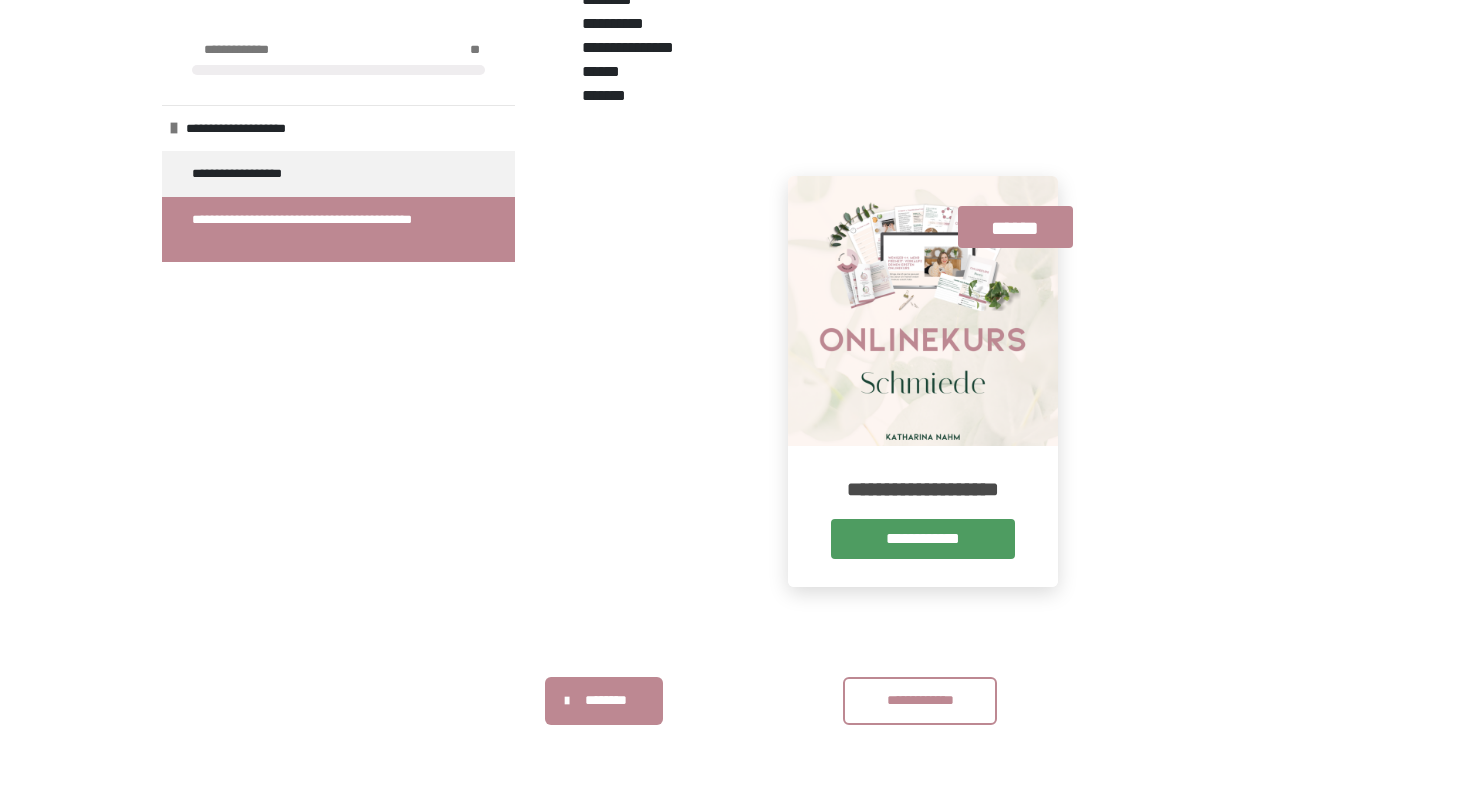click on "********" at bounding box center (604, 701) 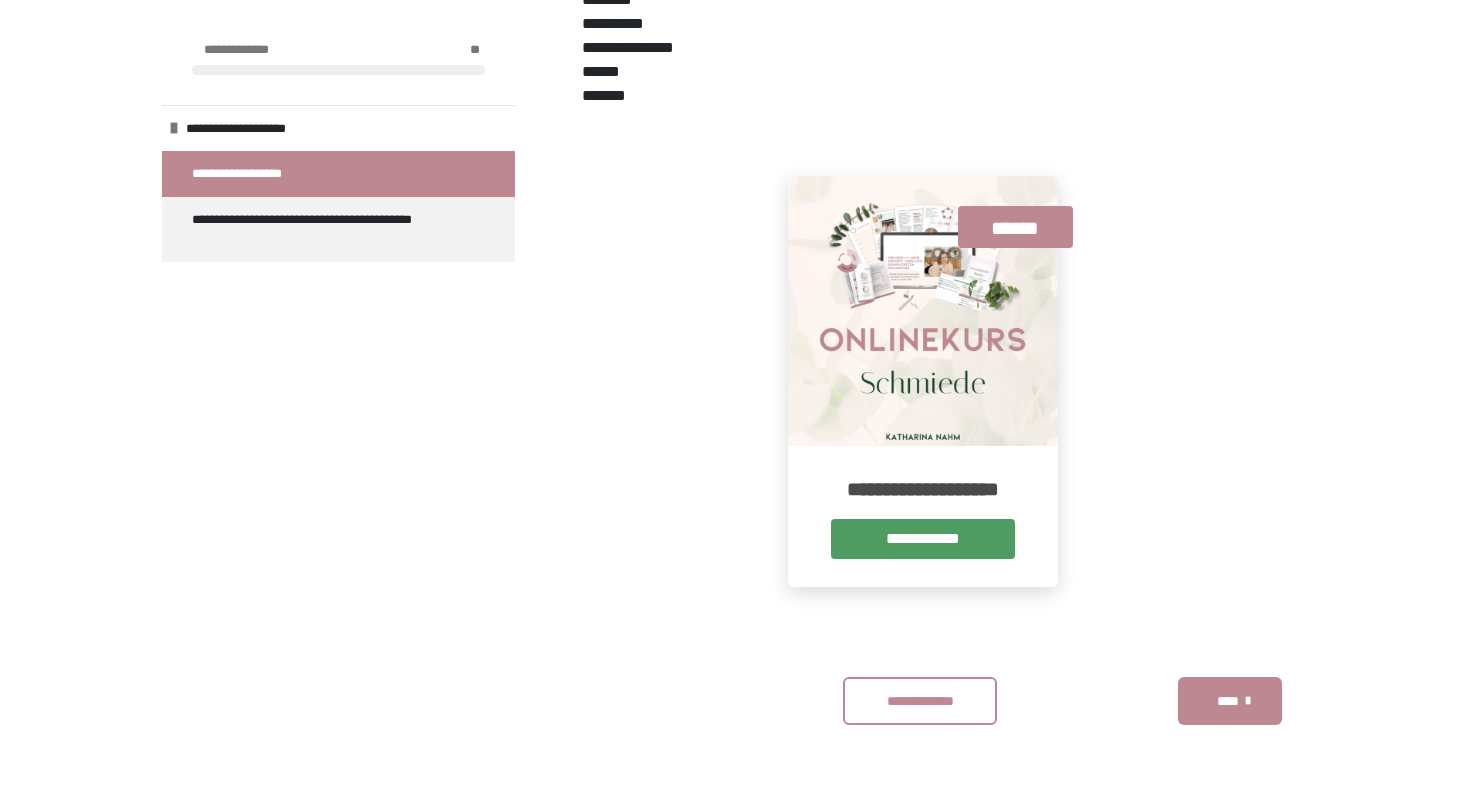 scroll, scrollTop: 340, scrollLeft: 0, axis: vertical 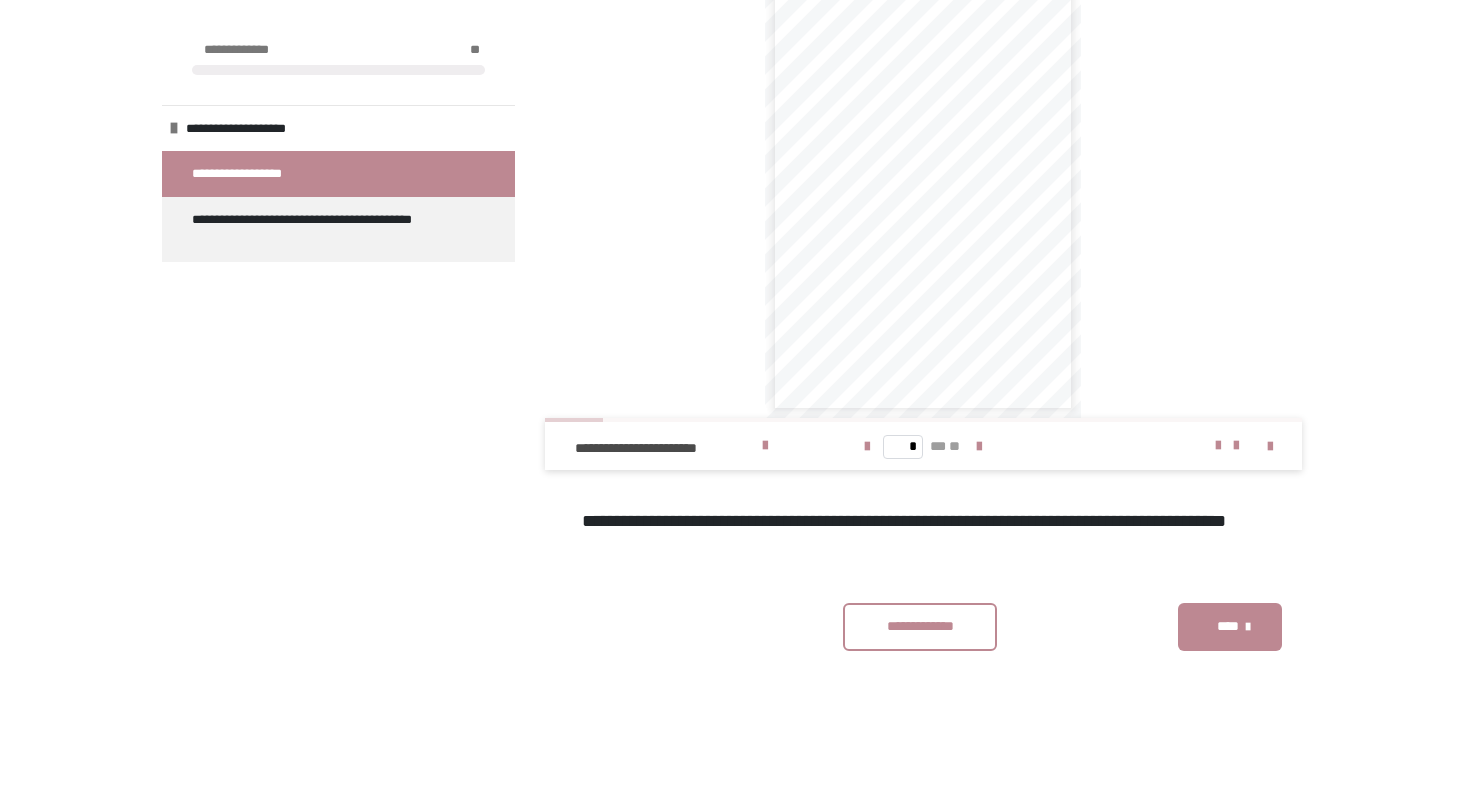 click on "**********" at bounding box center [920, 626] 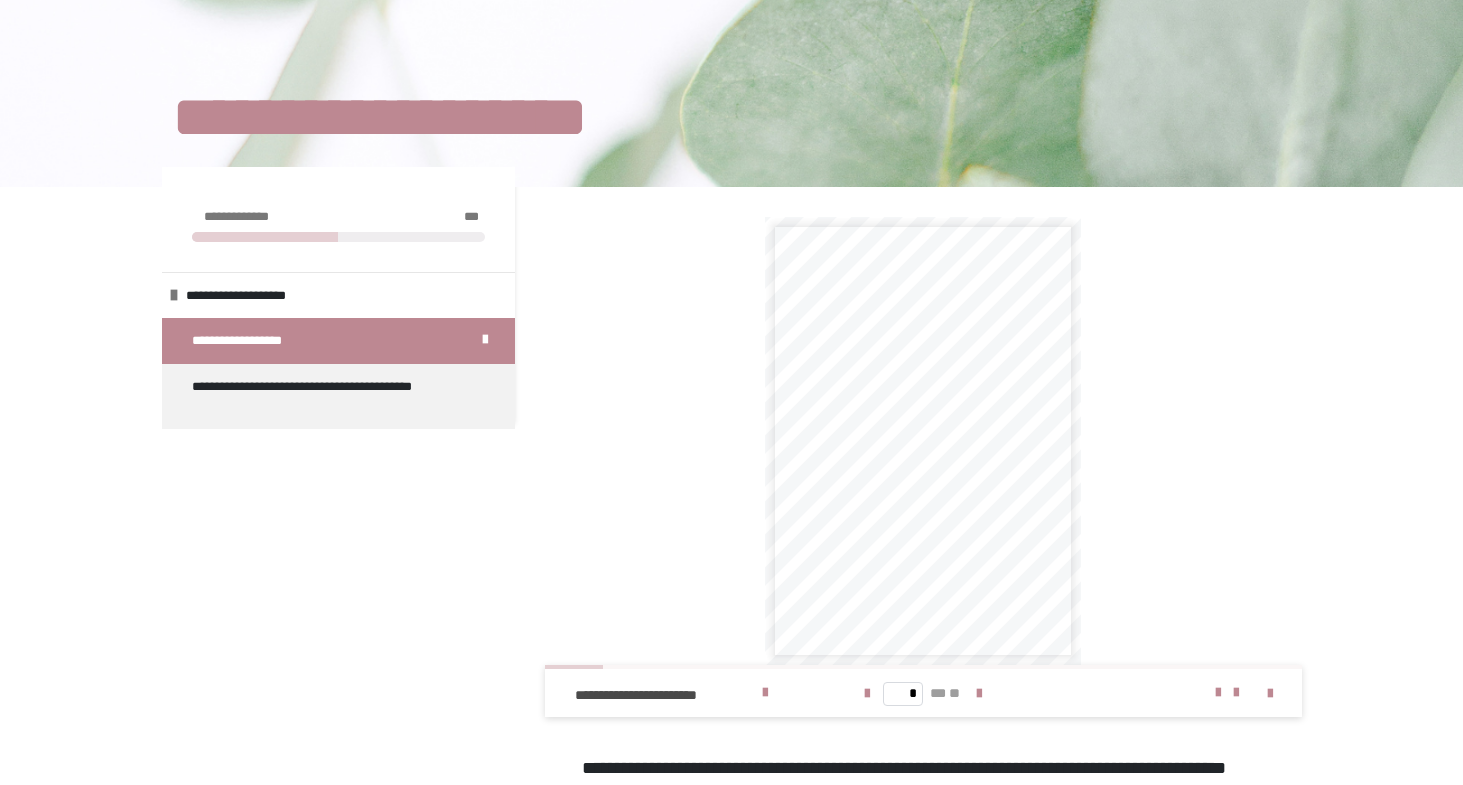 scroll, scrollTop: 0, scrollLeft: 0, axis: both 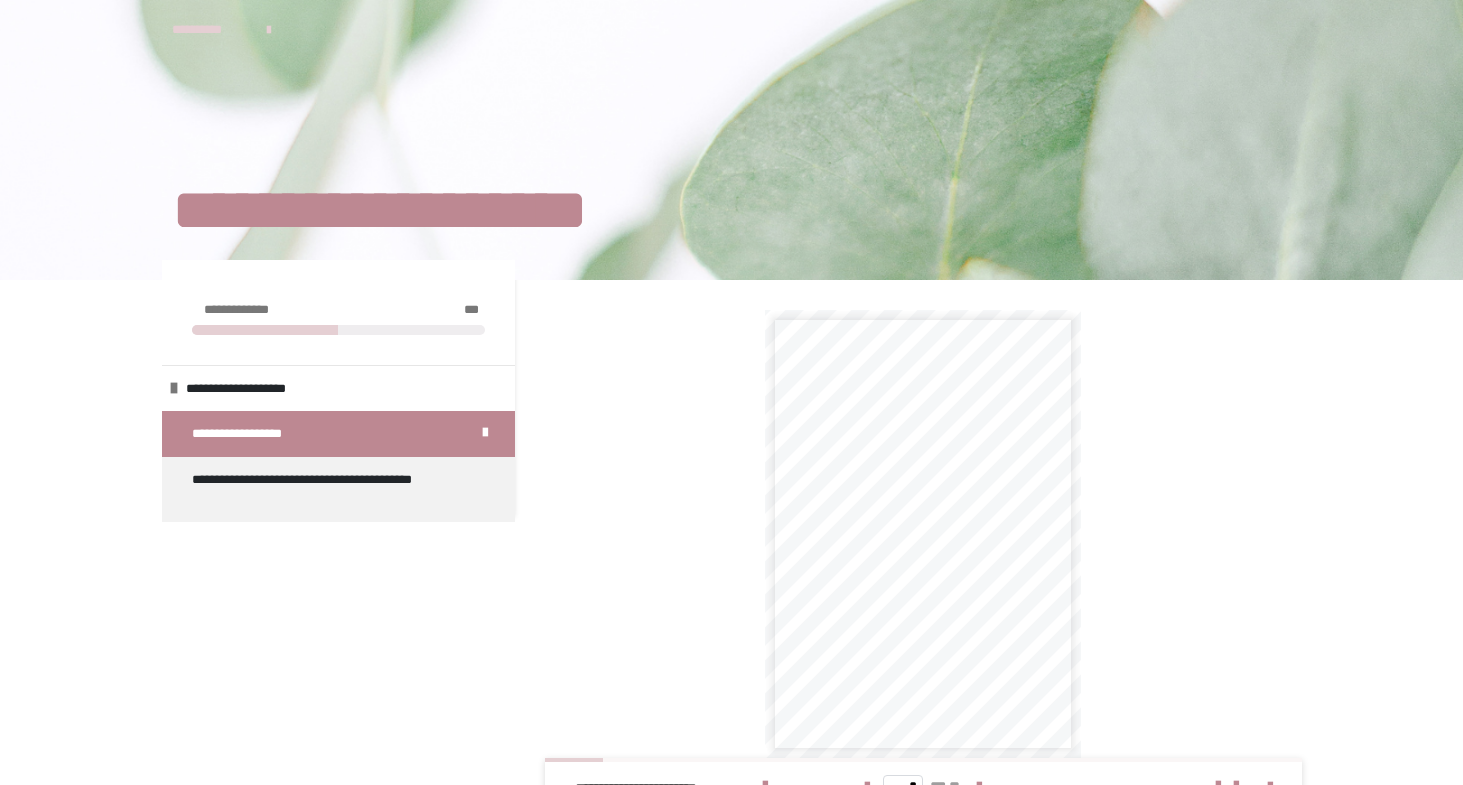 click on "**********" at bounding box center (732, 175) 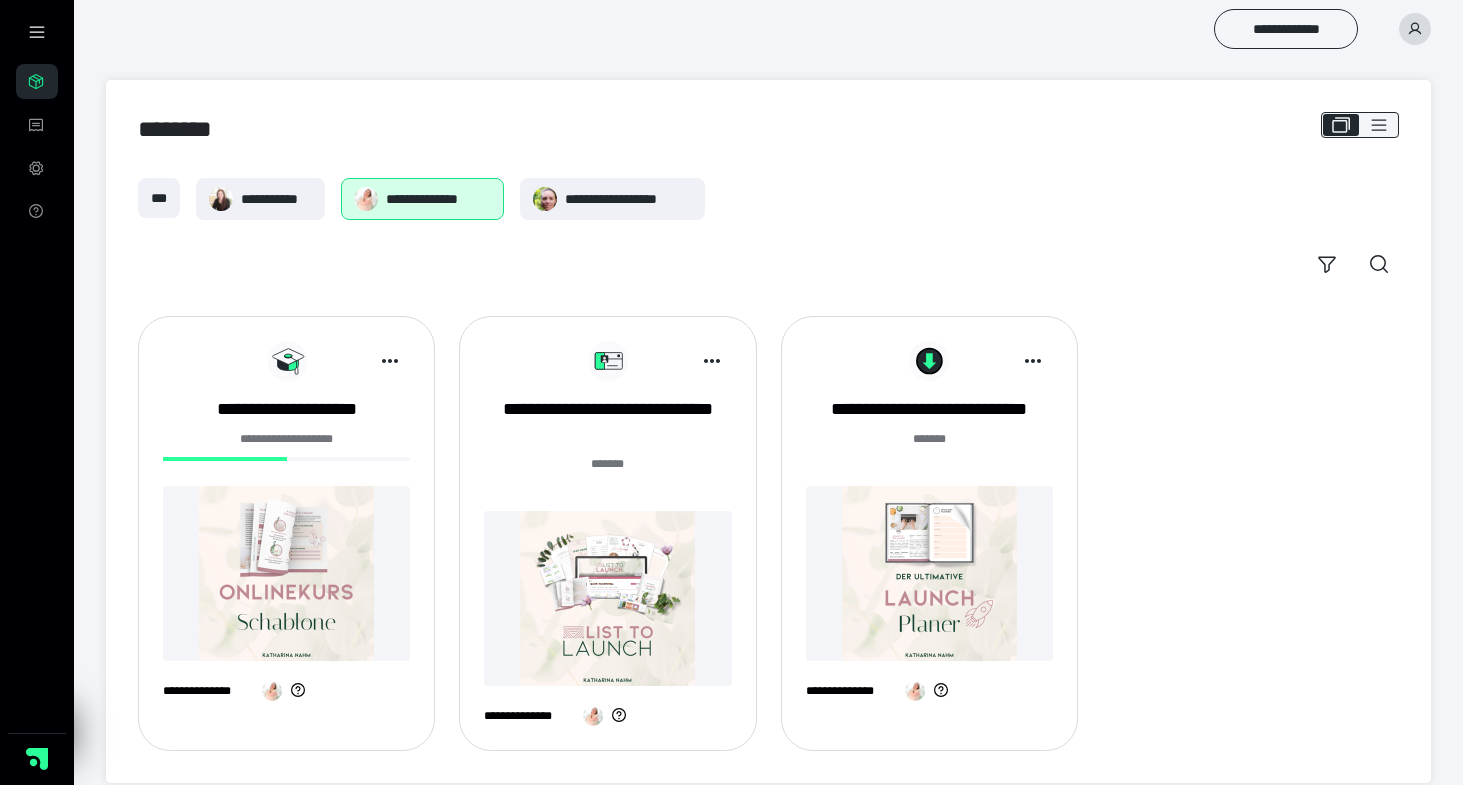 scroll, scrollTop: 23, scrollLeft: 0, axis: vertical 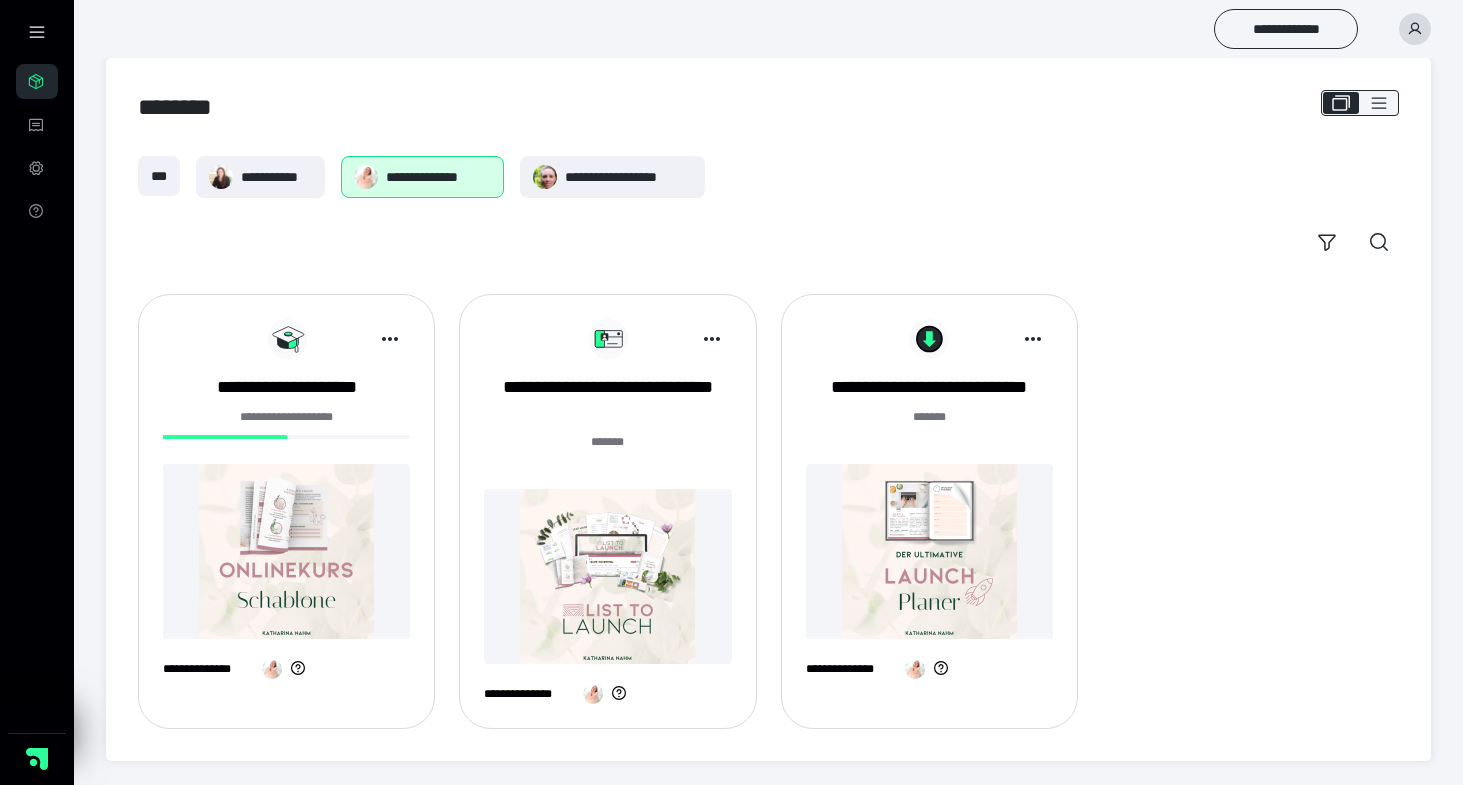 click at bounding box center (607, 576) 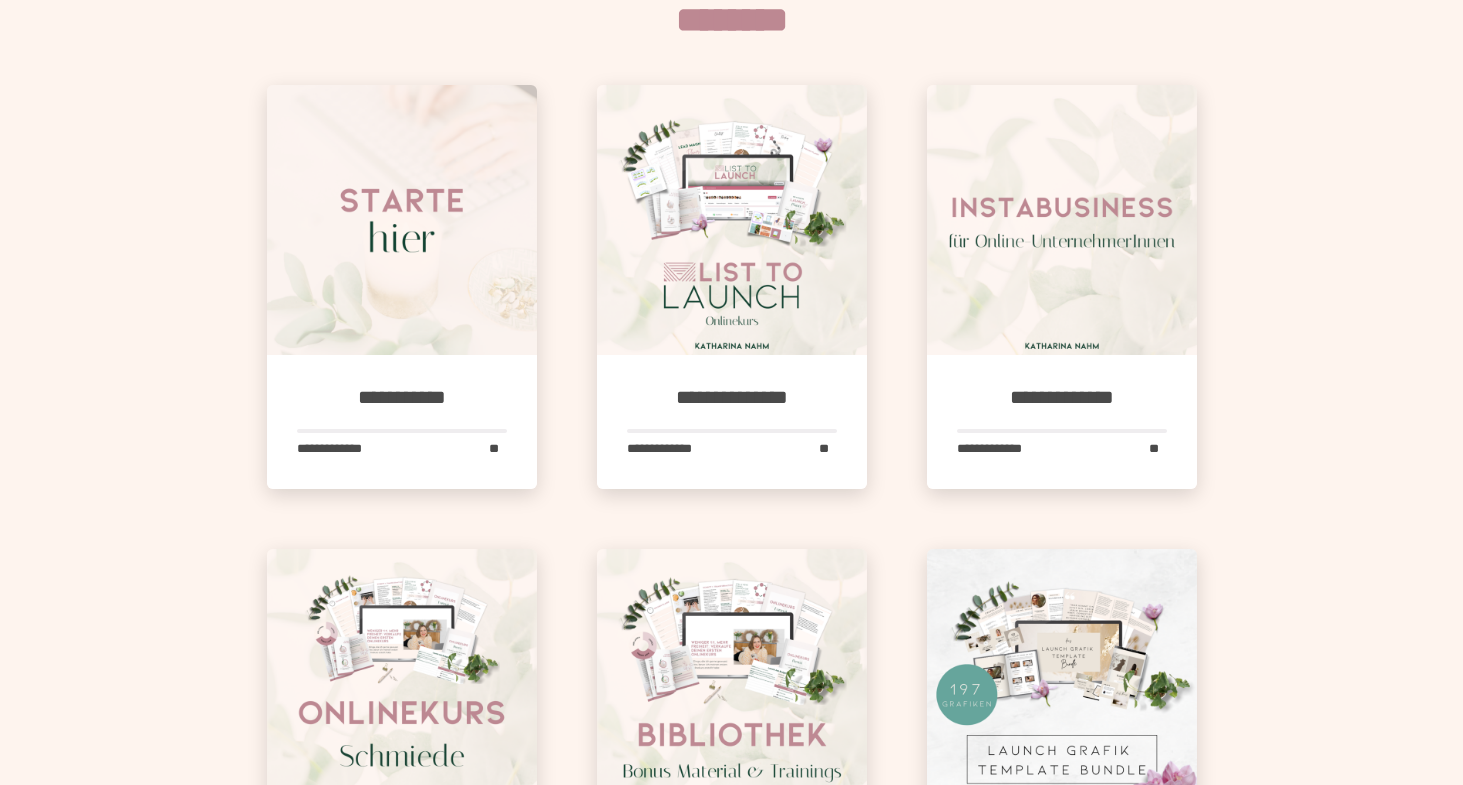 scroll, scrollTop: 921, scrollLeft: 0, axis: vertical 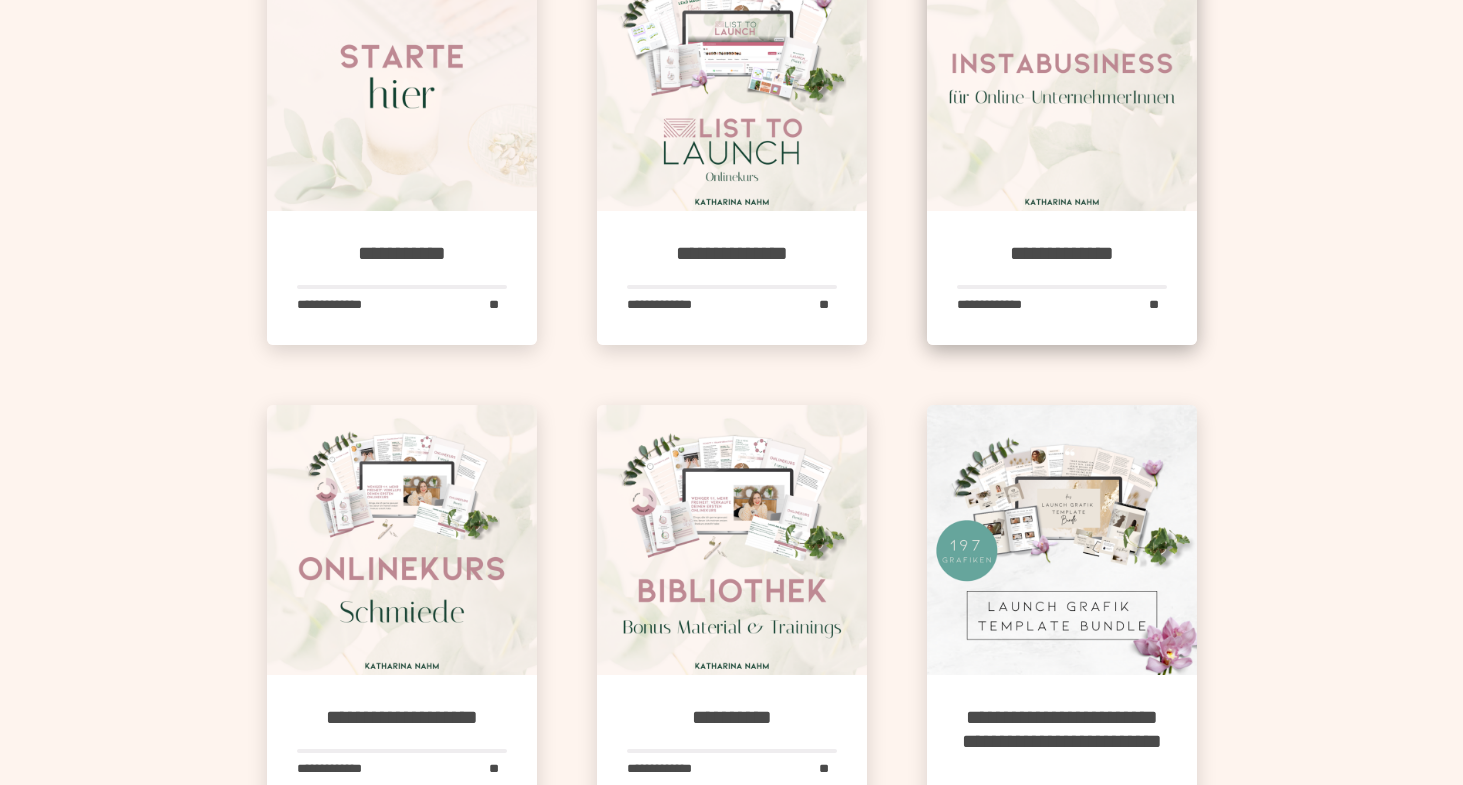 click at bounding box center [1062, 76] 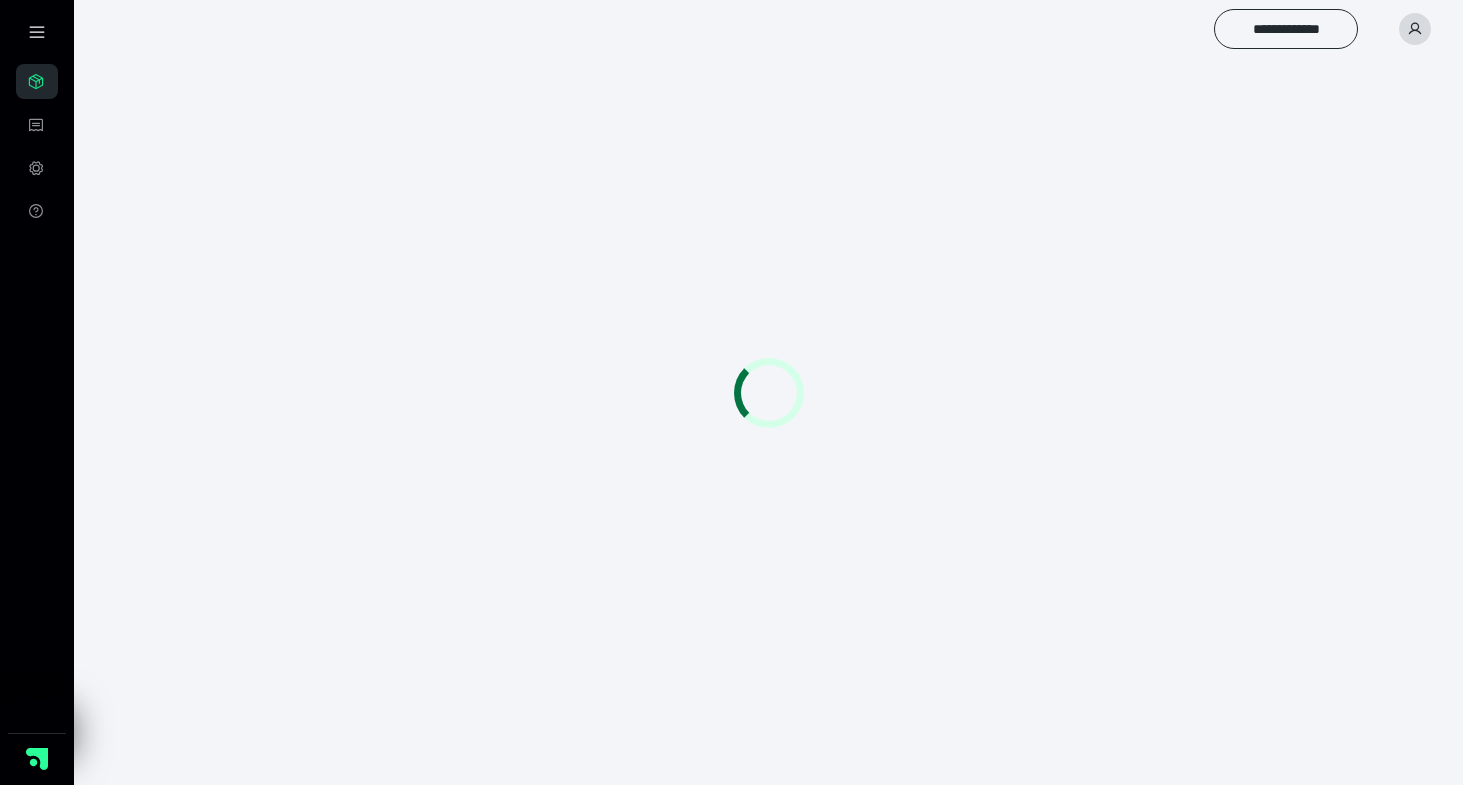 scroll, scrollTop: 0, scrollLeft: 0, axis: both 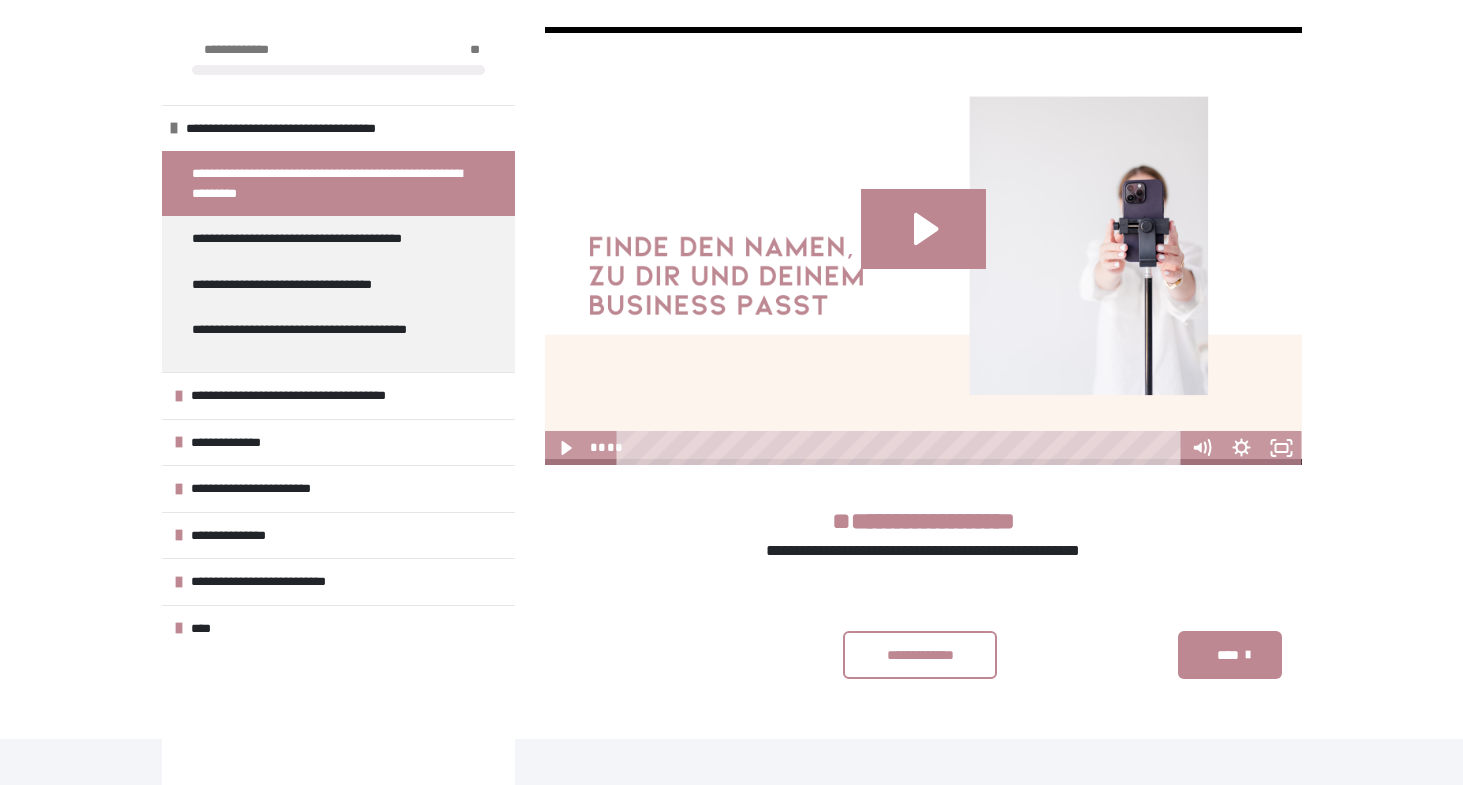 click on "**********" at bounding box center [920, 655] 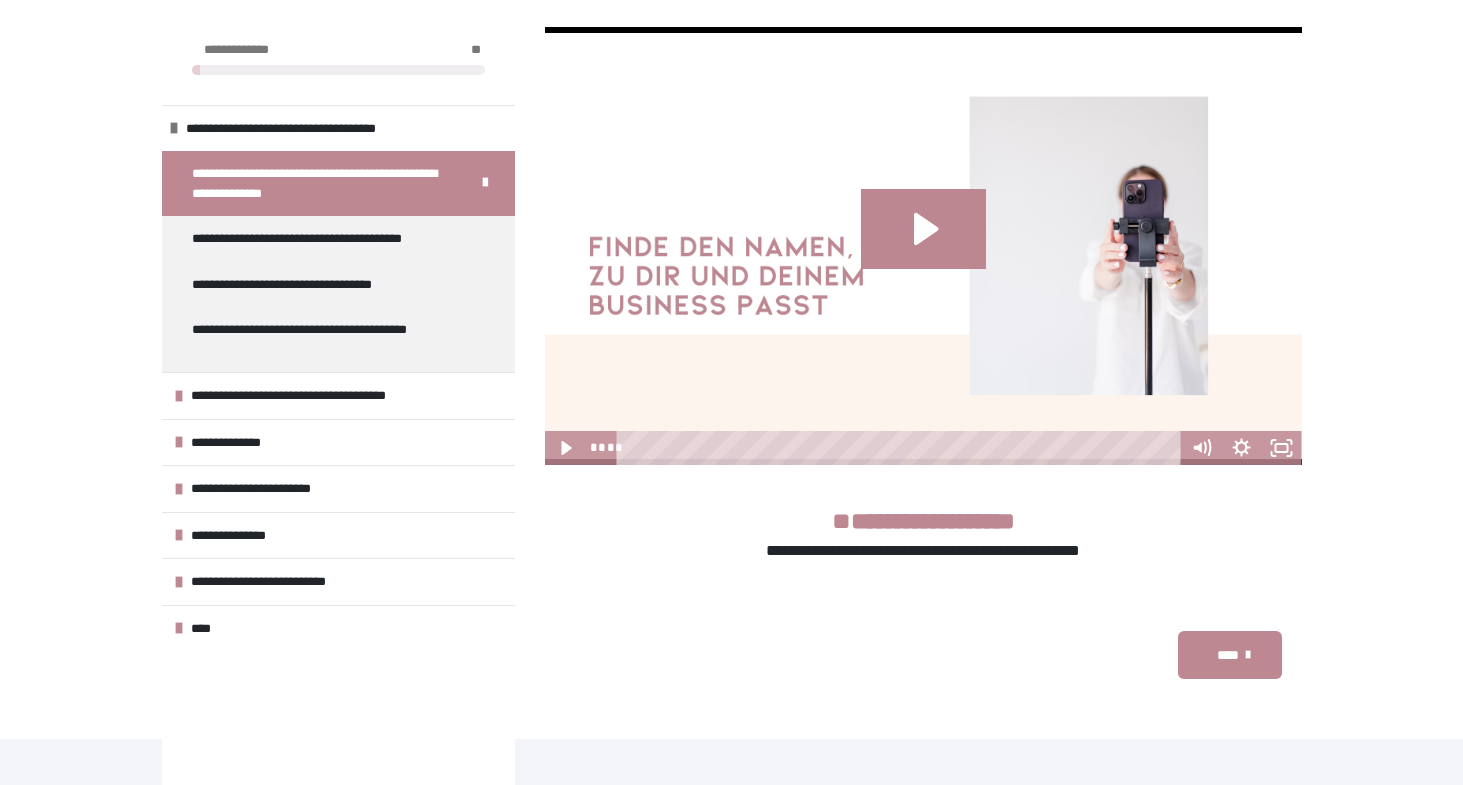 click on "****" at bounding box center (1230, 655) 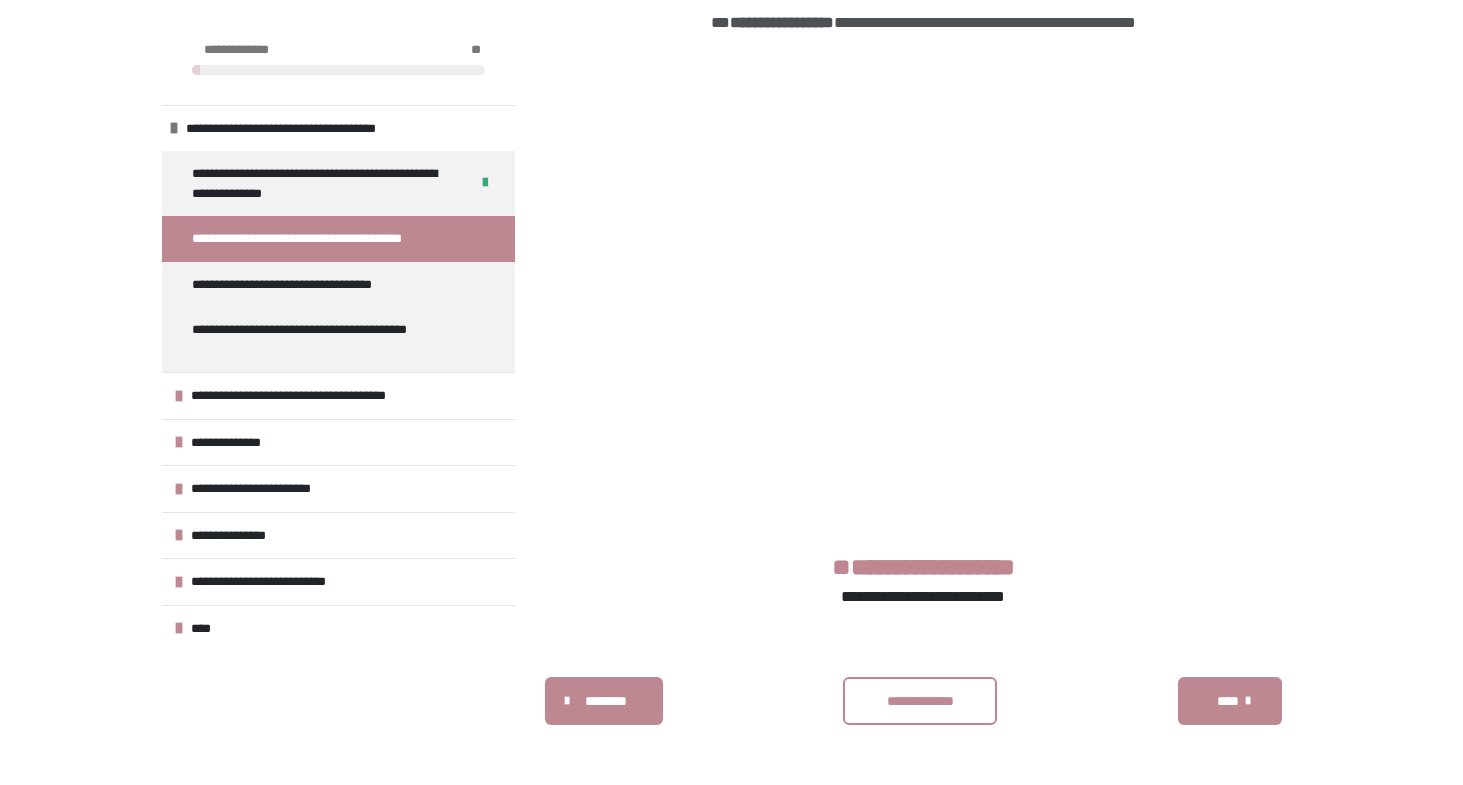scroll, scrollTop: 460, scrollLeft: 0, axis: vertical 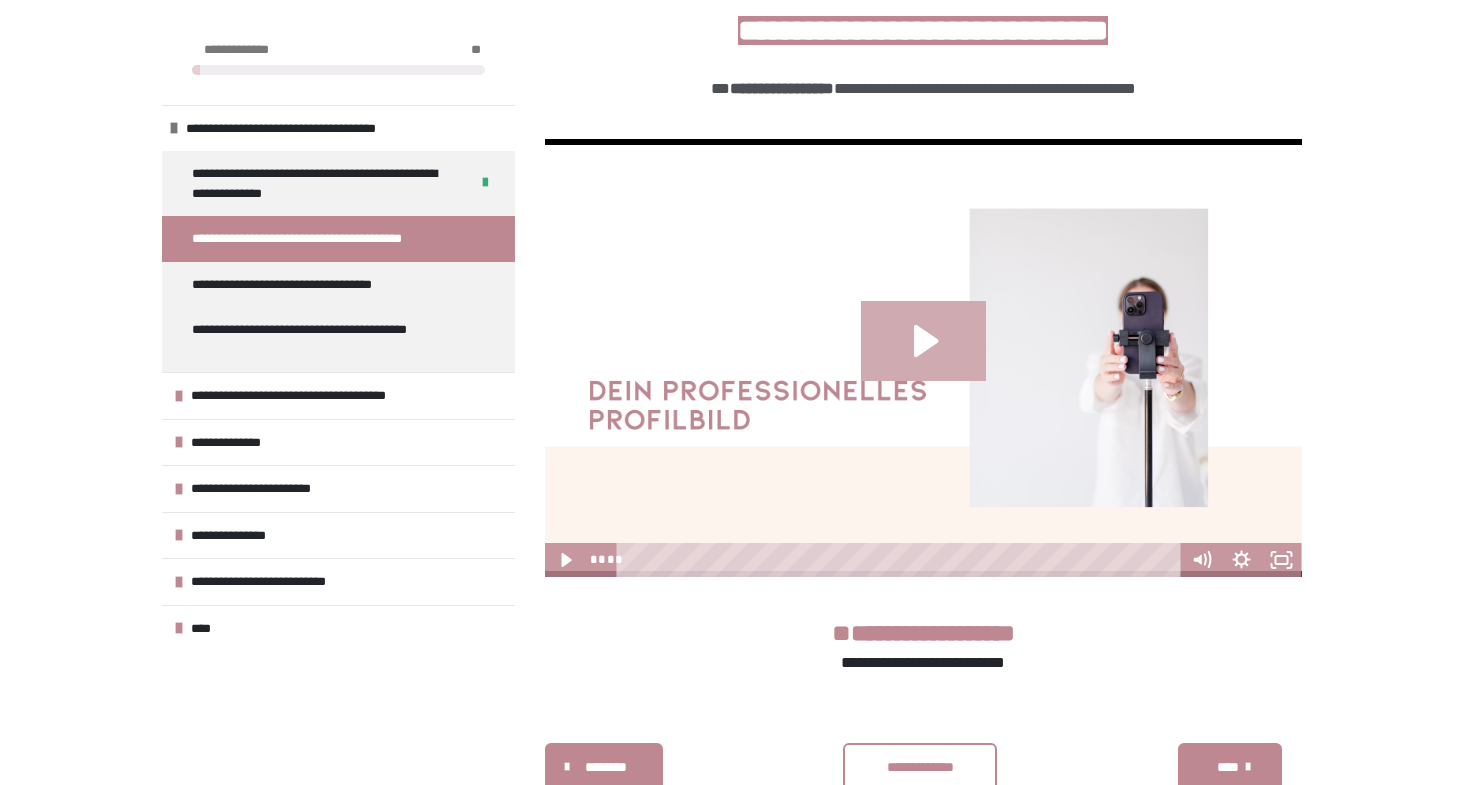 click 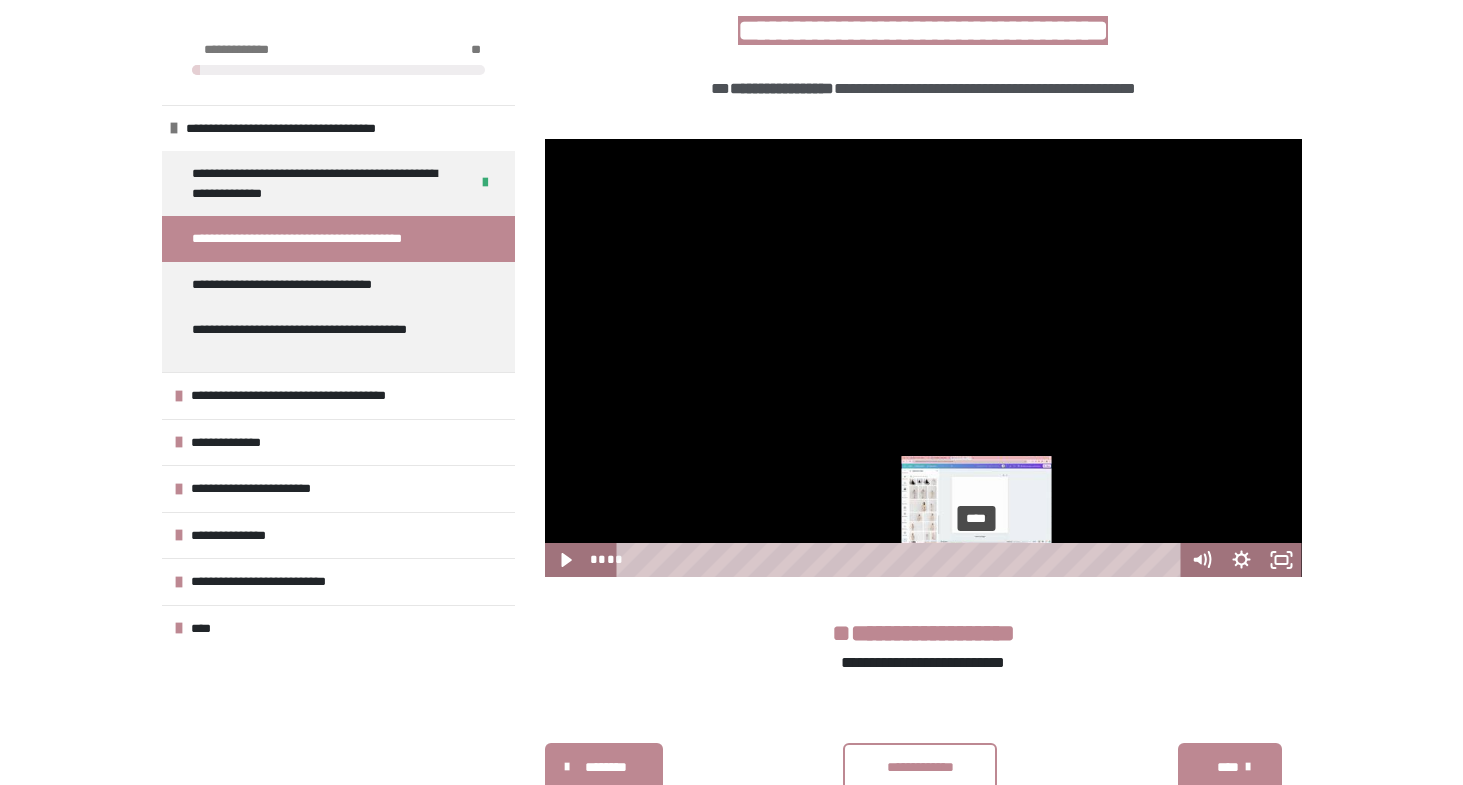 scroll, scrollTop: 527, scrollLeft: 0, axis: vertical 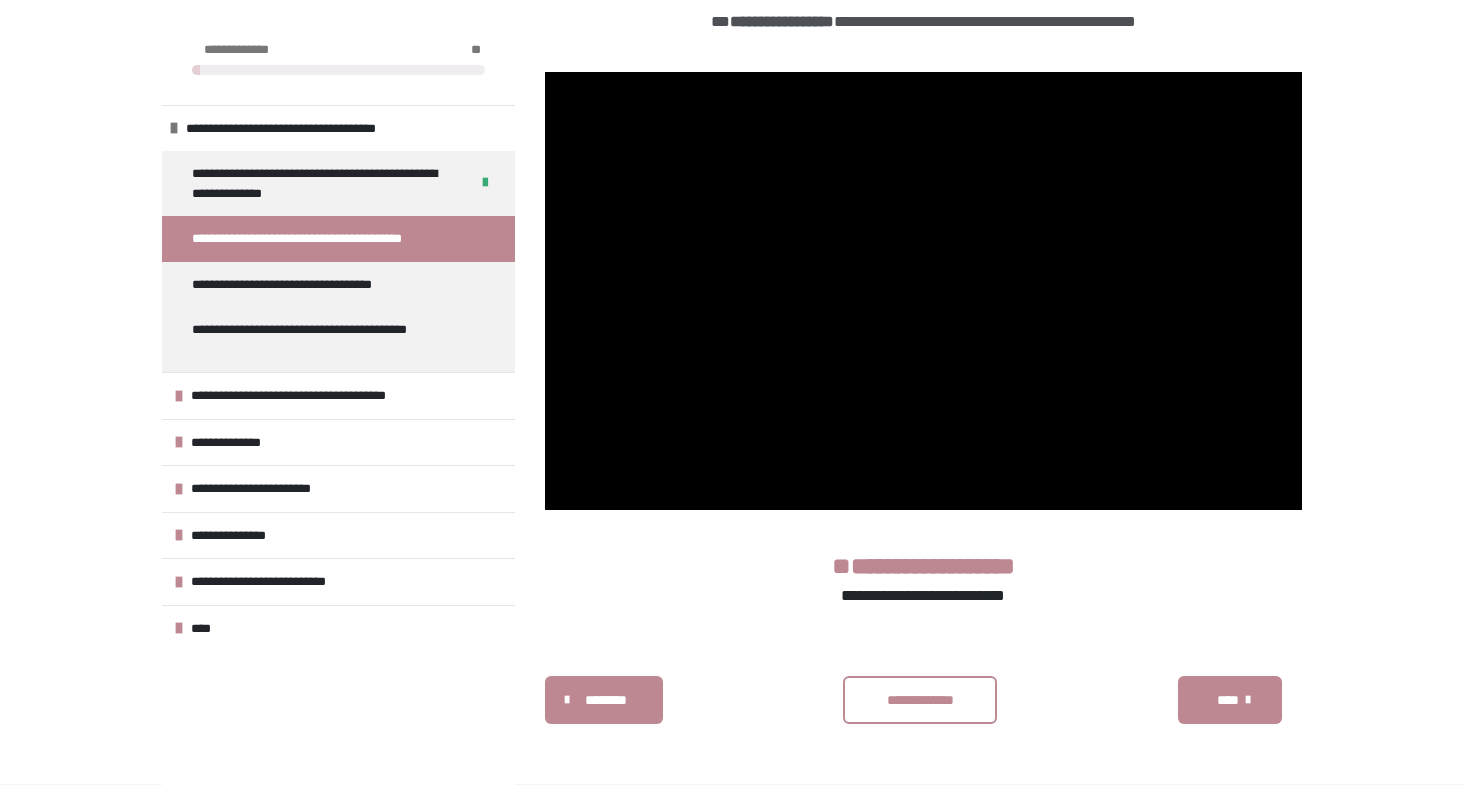 click on "**********" at bounding box center (920, 700) 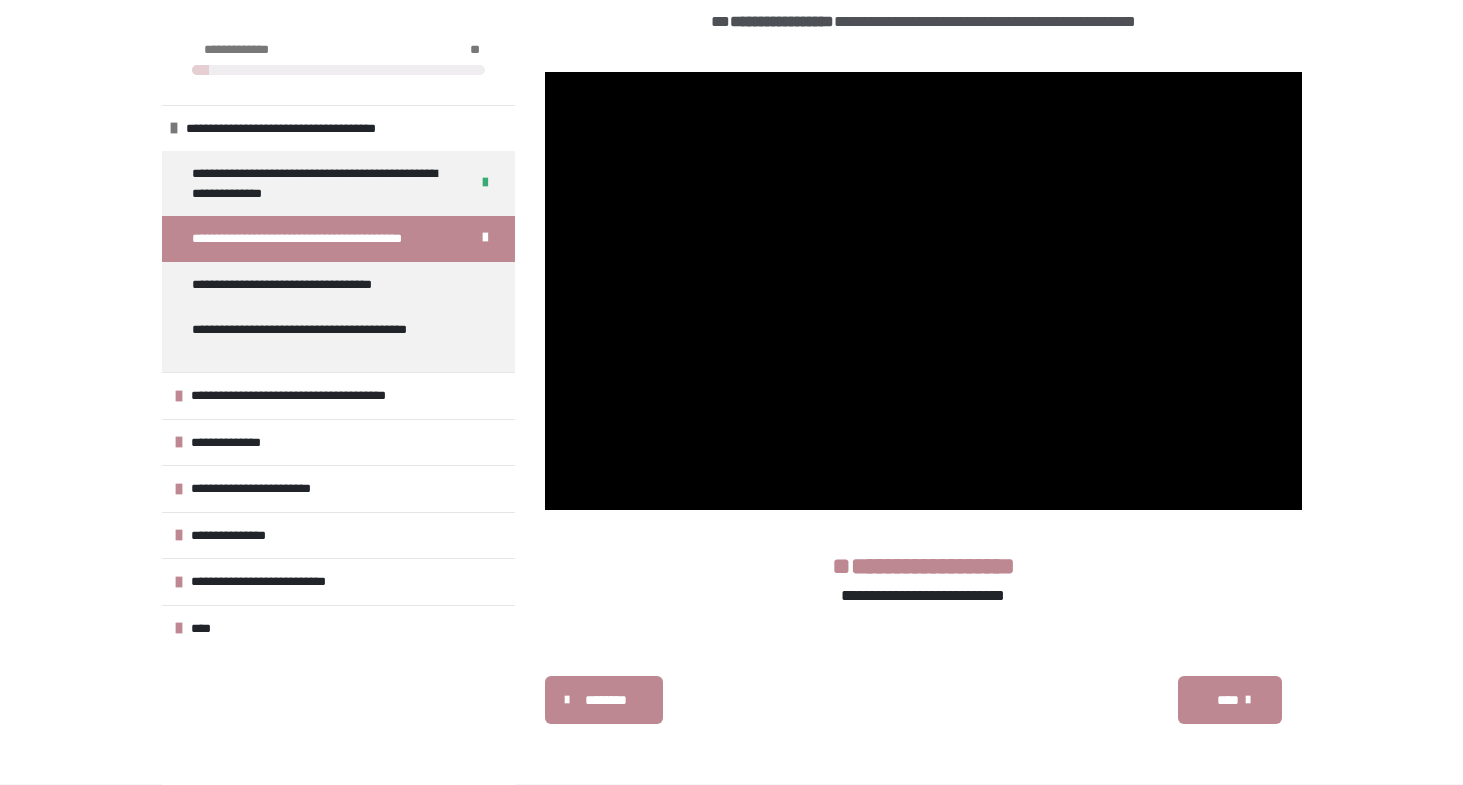 click on "****" at bounding box center [1227, 700] 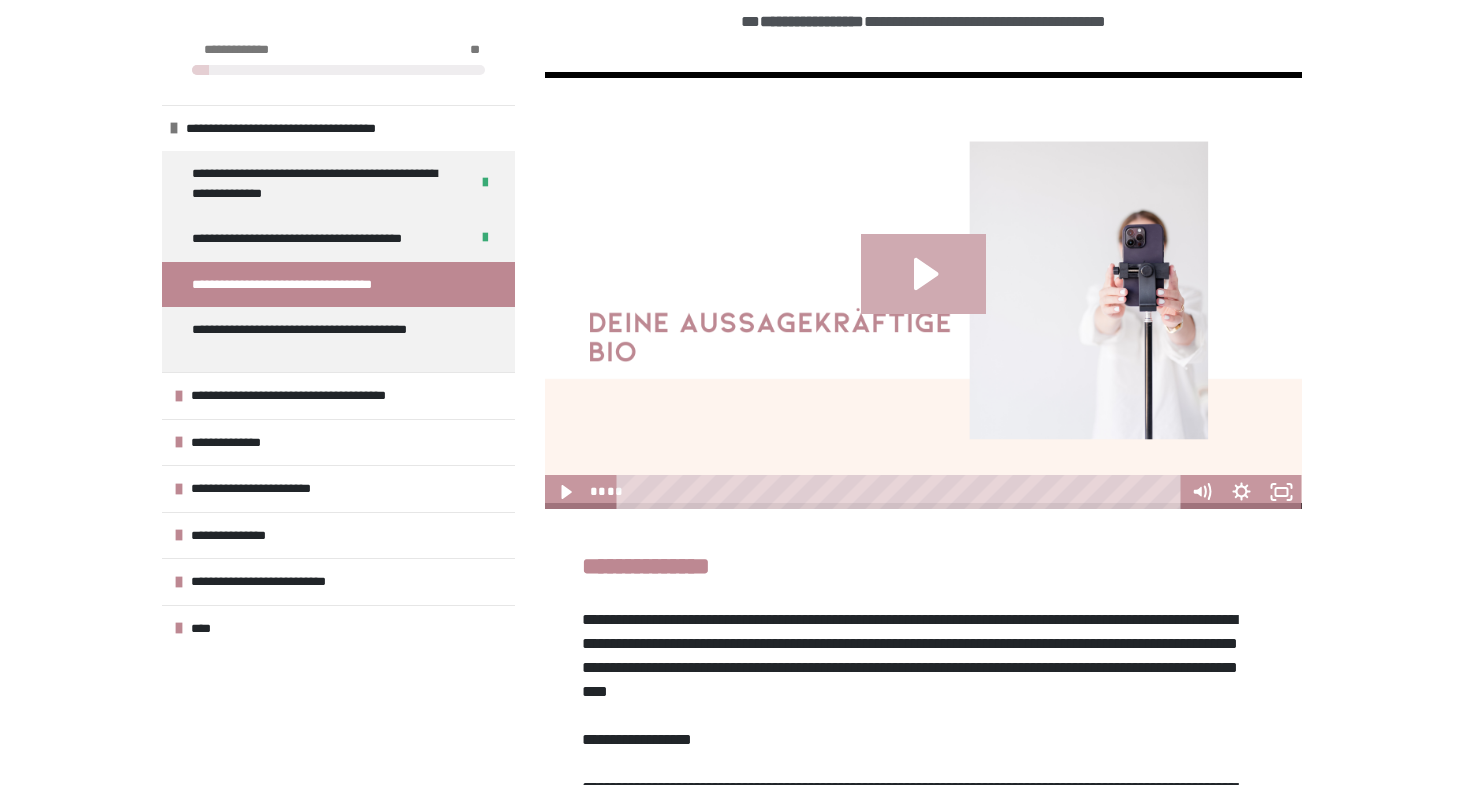 click 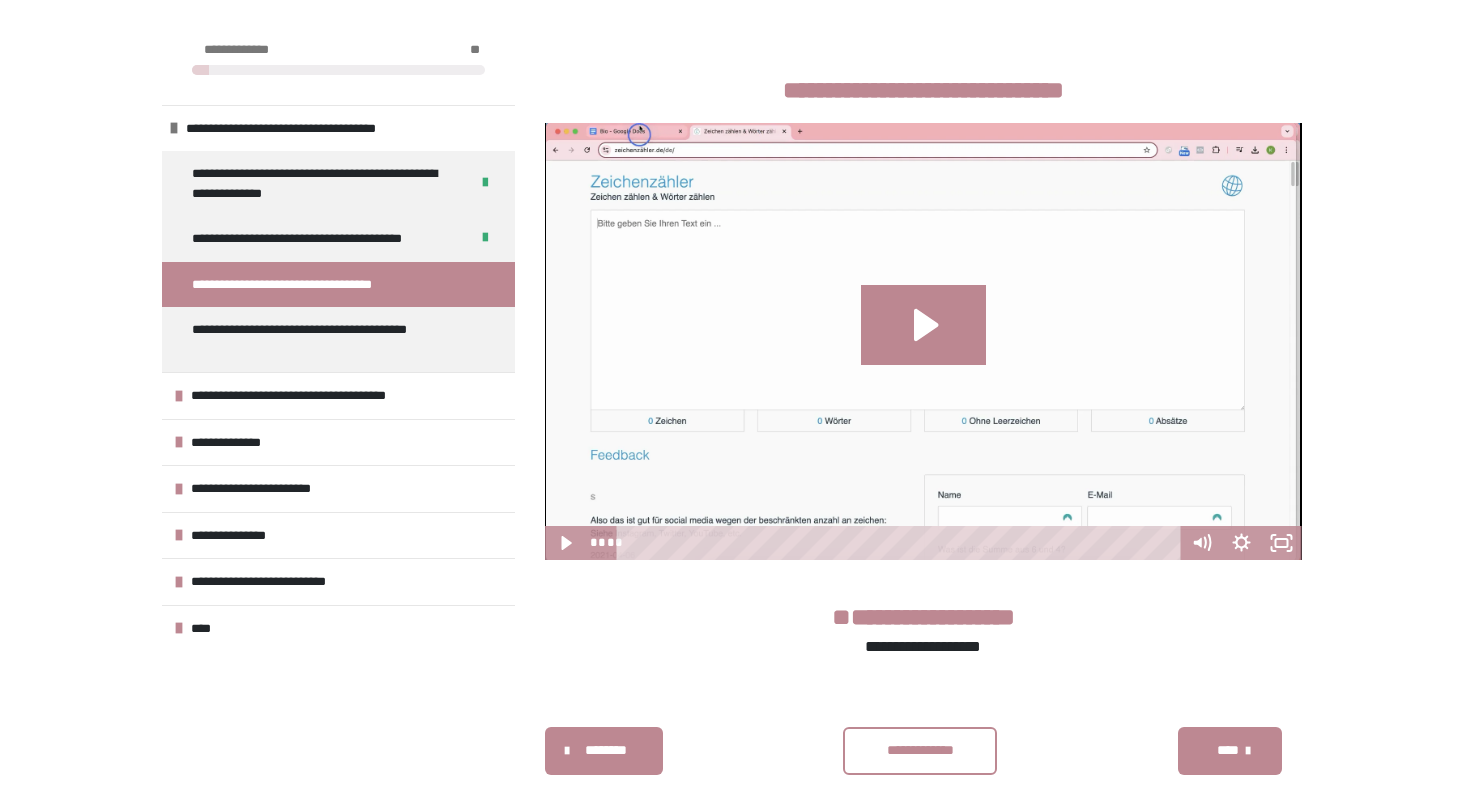 scroll, scrollTop: 1767, scrollLeft: 0, axis: vertical 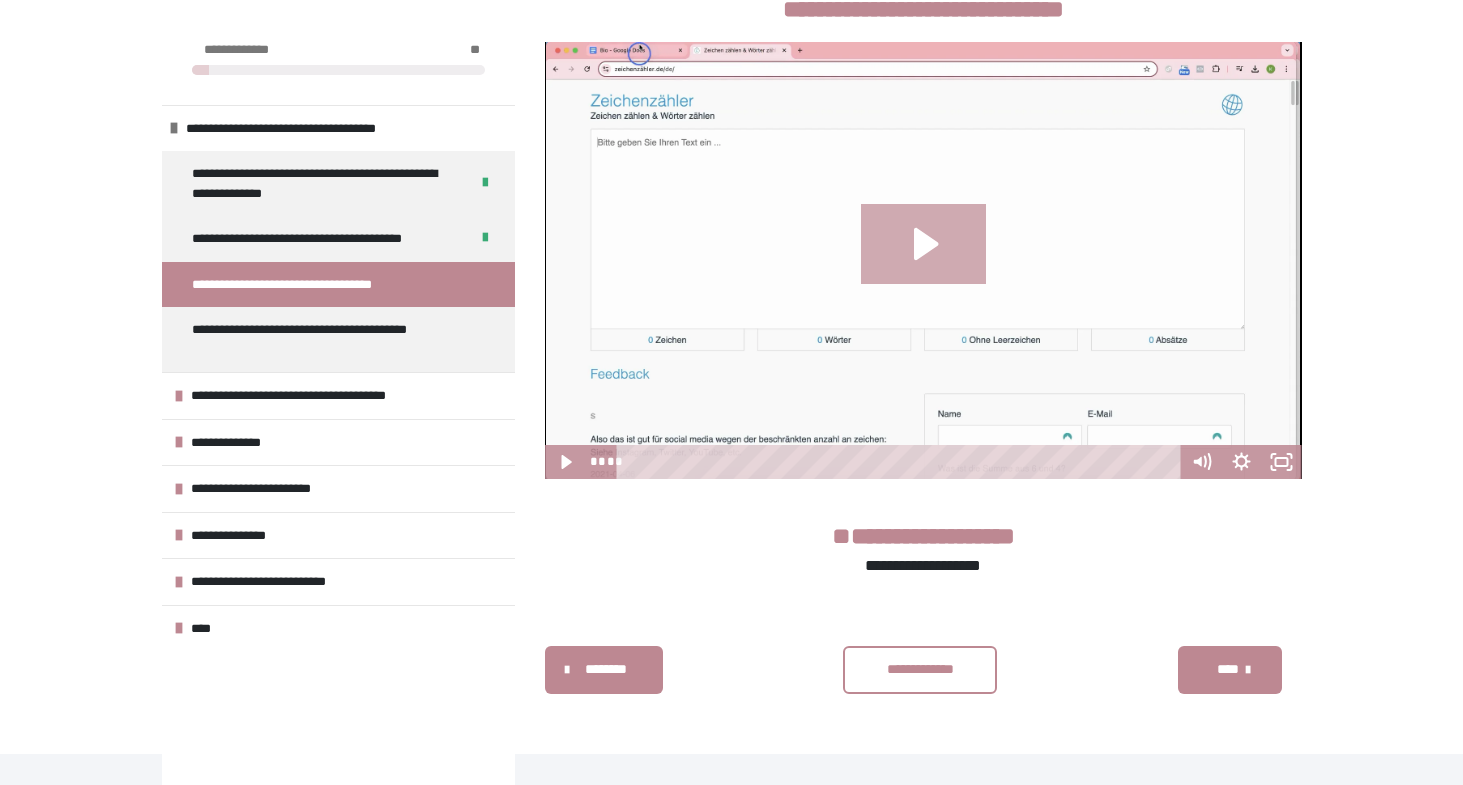 click 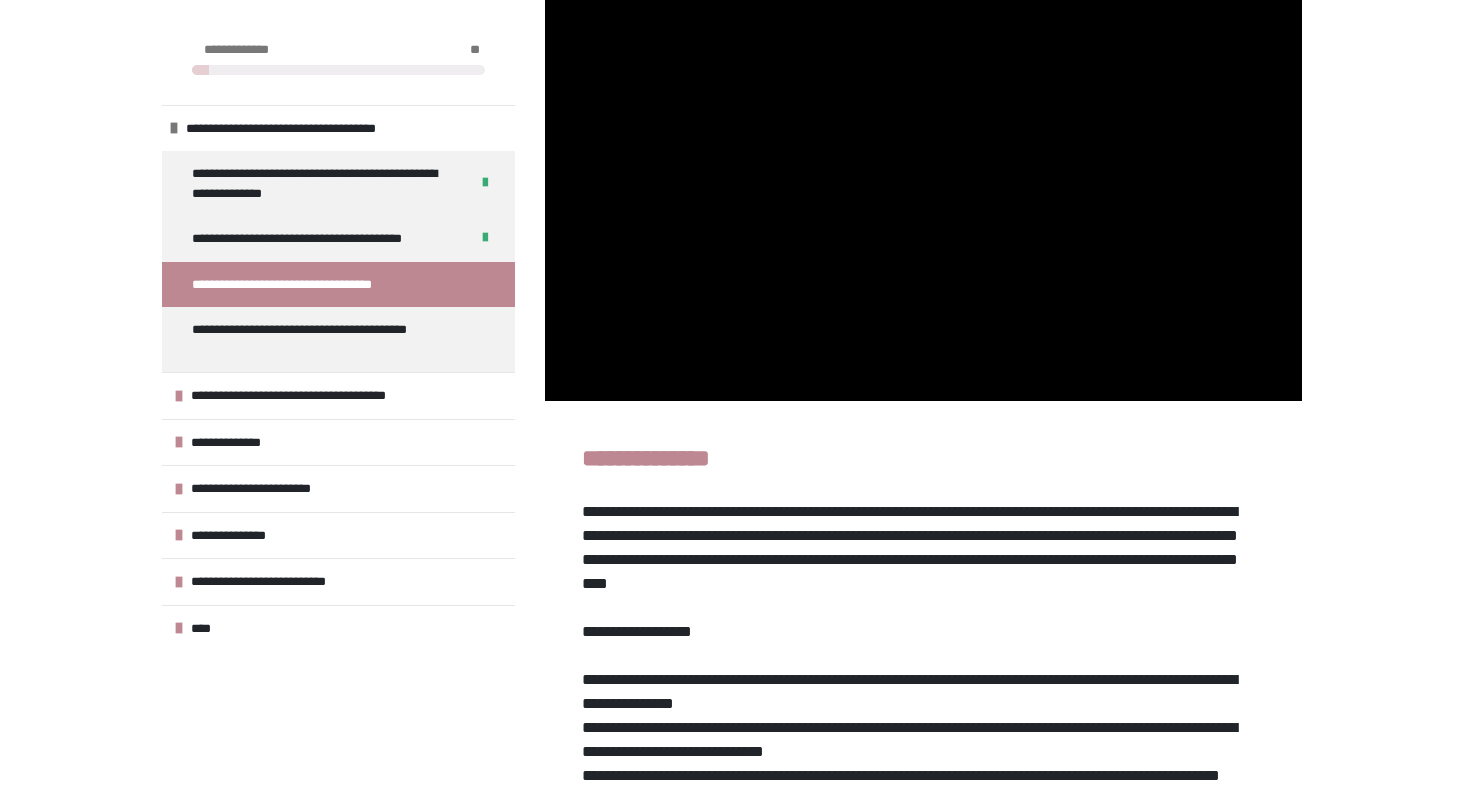 scroll, scrollTop: 603, scrollLeft: 0, axis: vertical 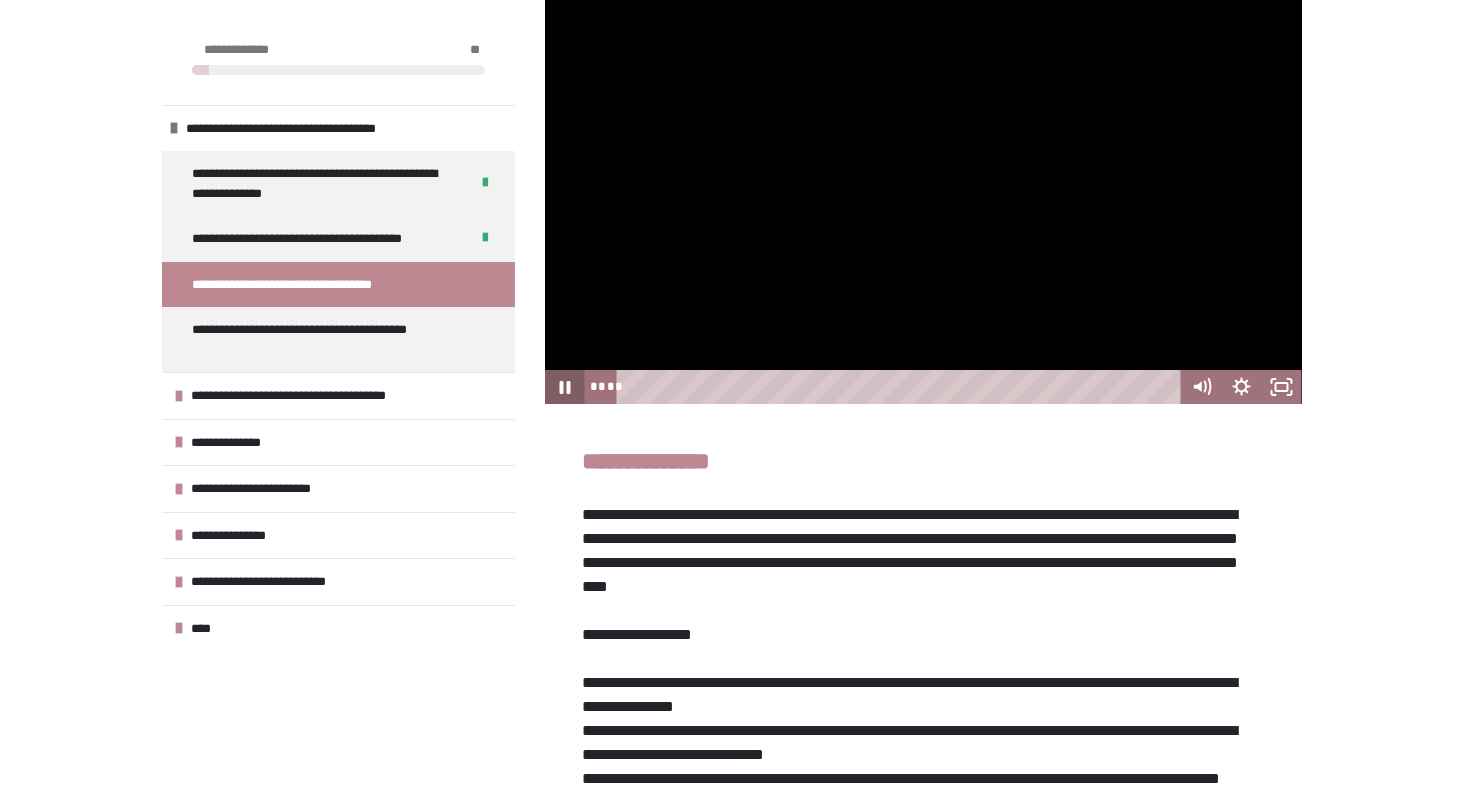 click 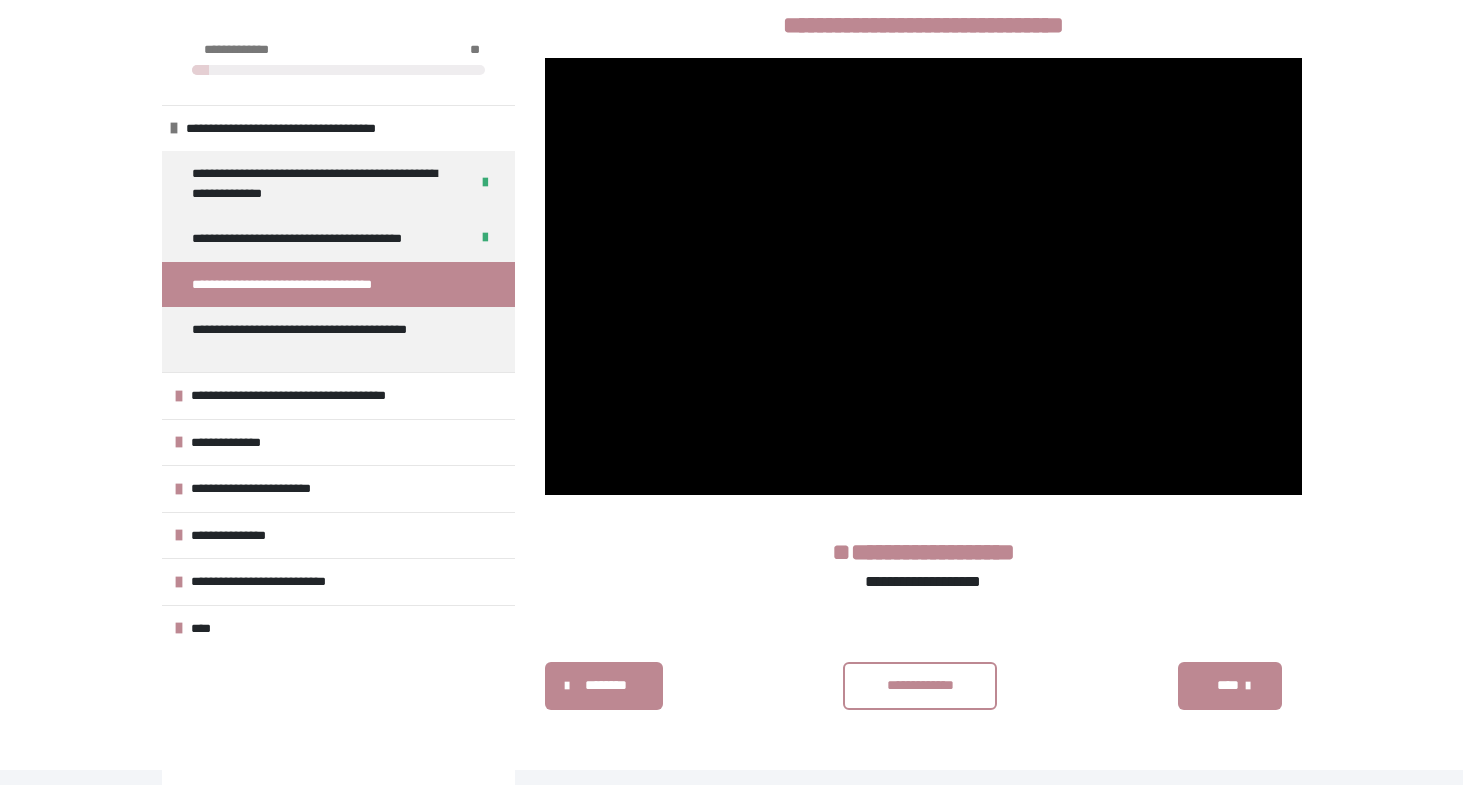 scroll, scrollTop: 1767, scrollLeft: 0, axis: vertical 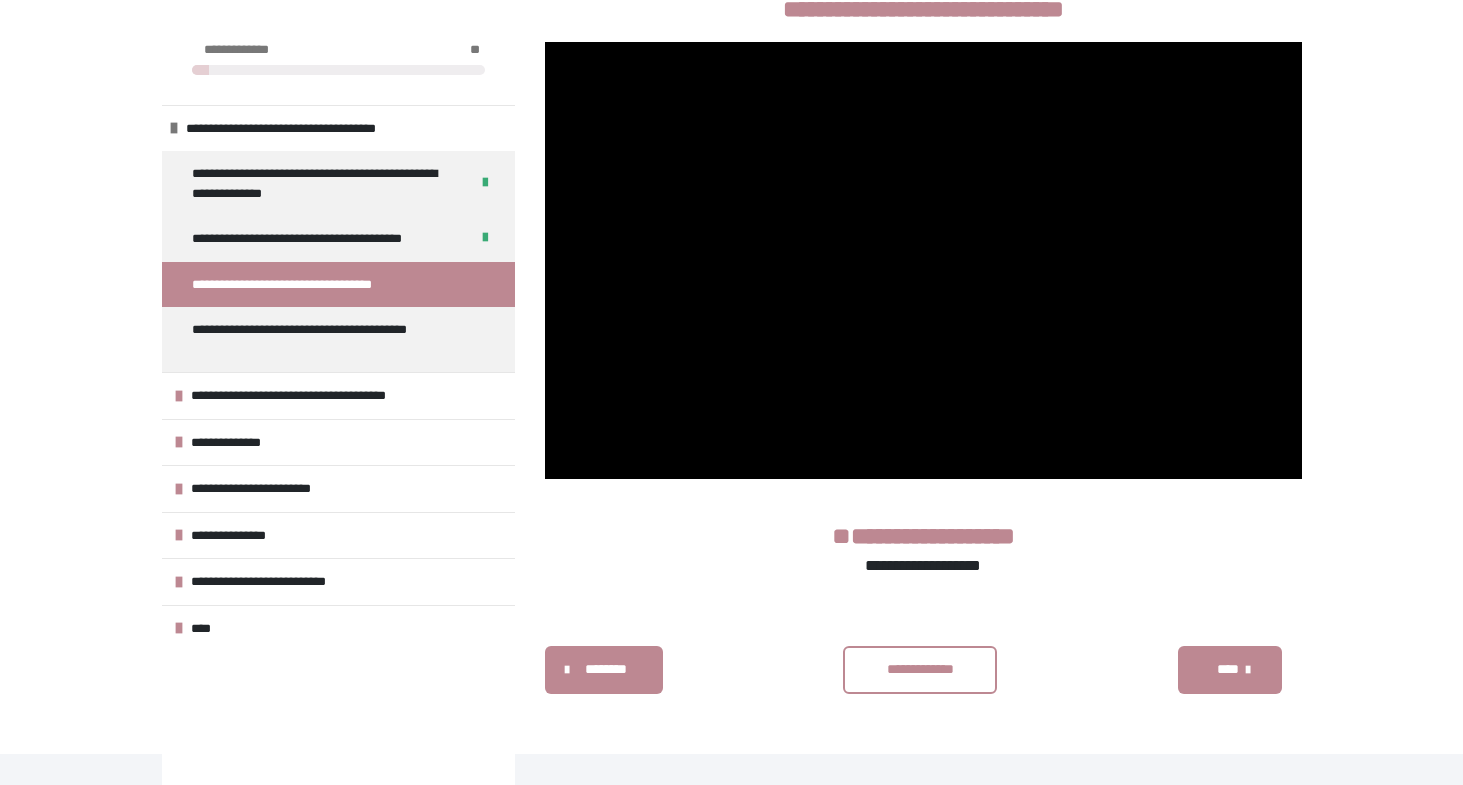 click on "**********" at bounding box center (920, 669) 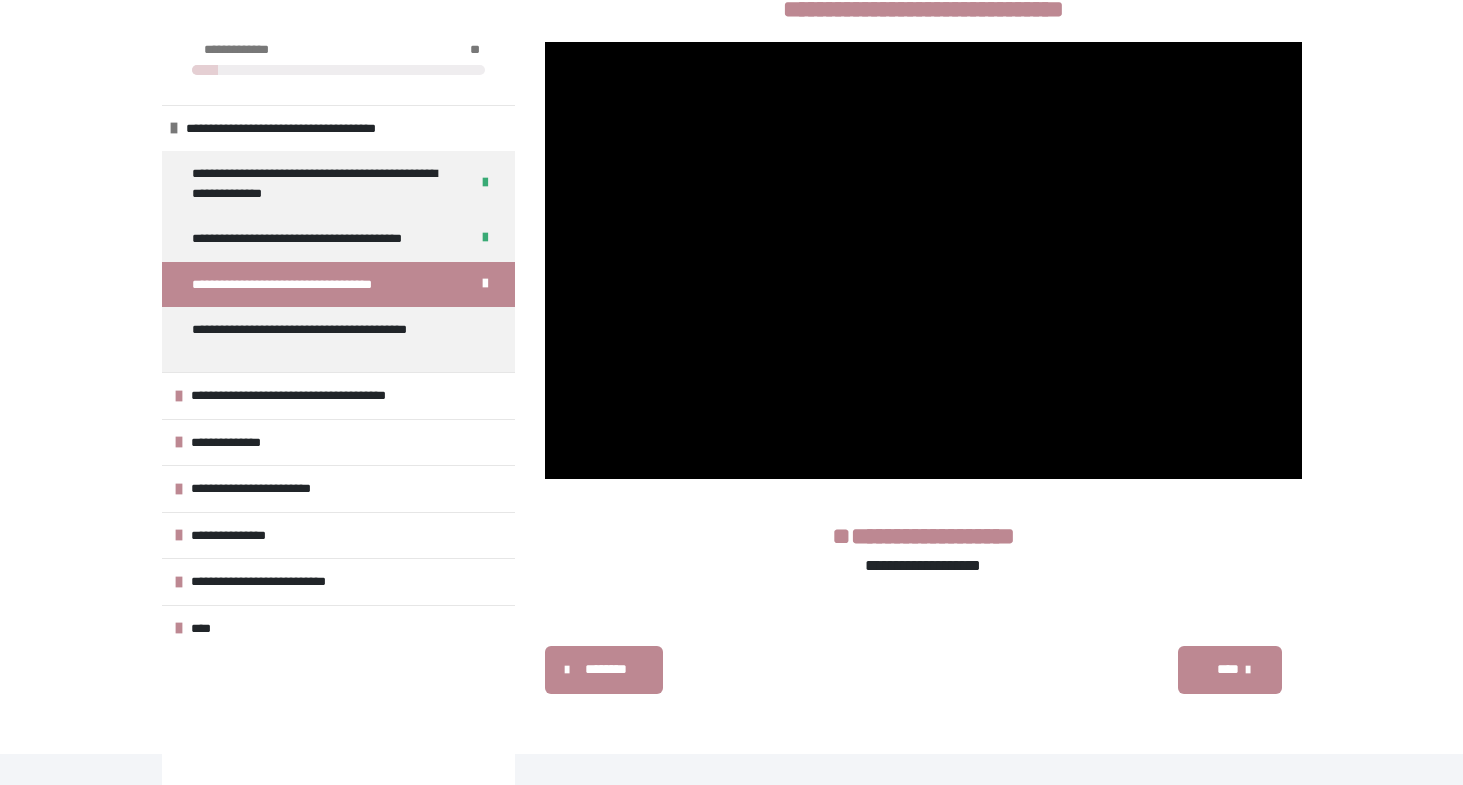 click on "****" at bounding box center [1227, 669] 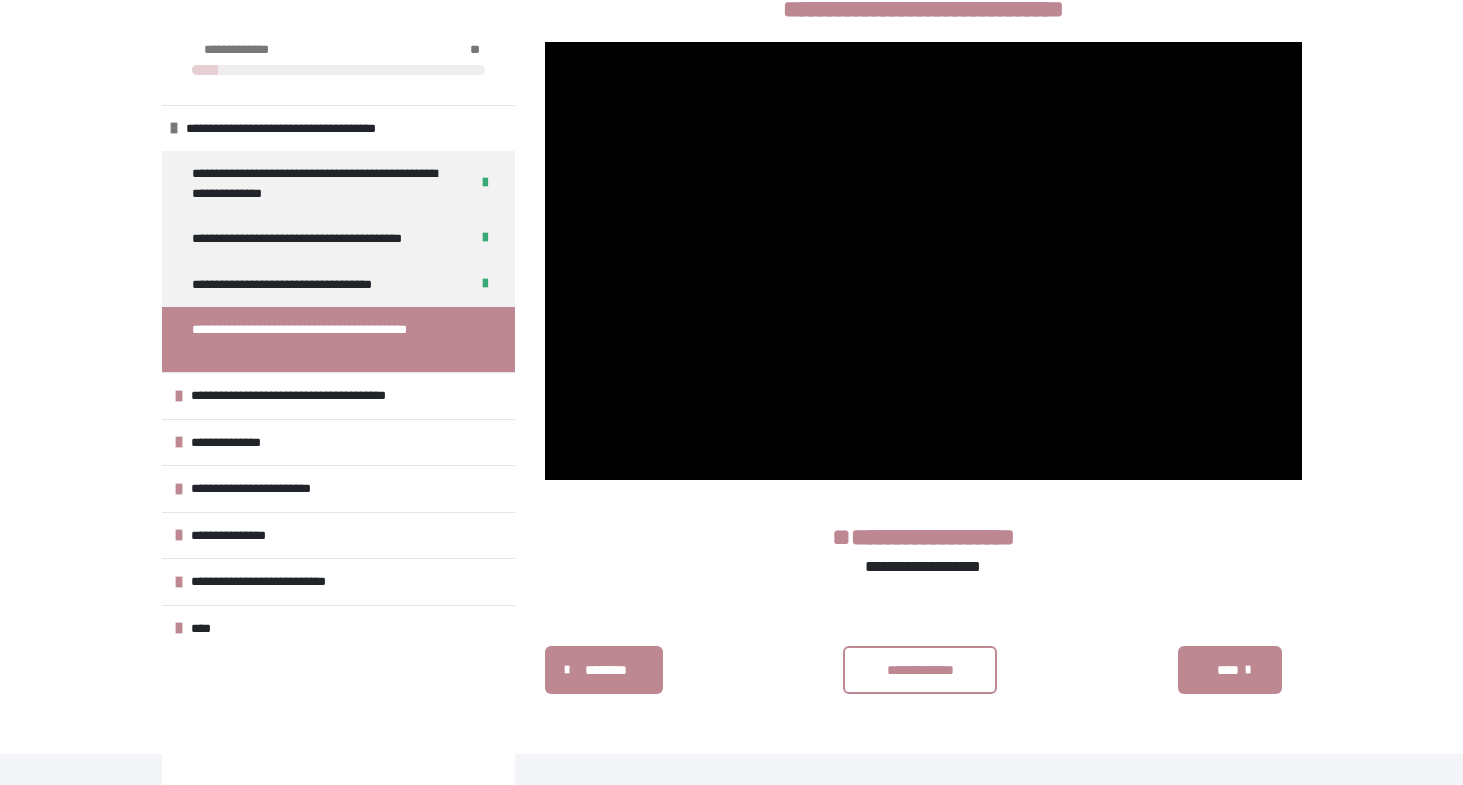 scroll, scrollTop: 460, scrollLeft: 0, axis: vertical 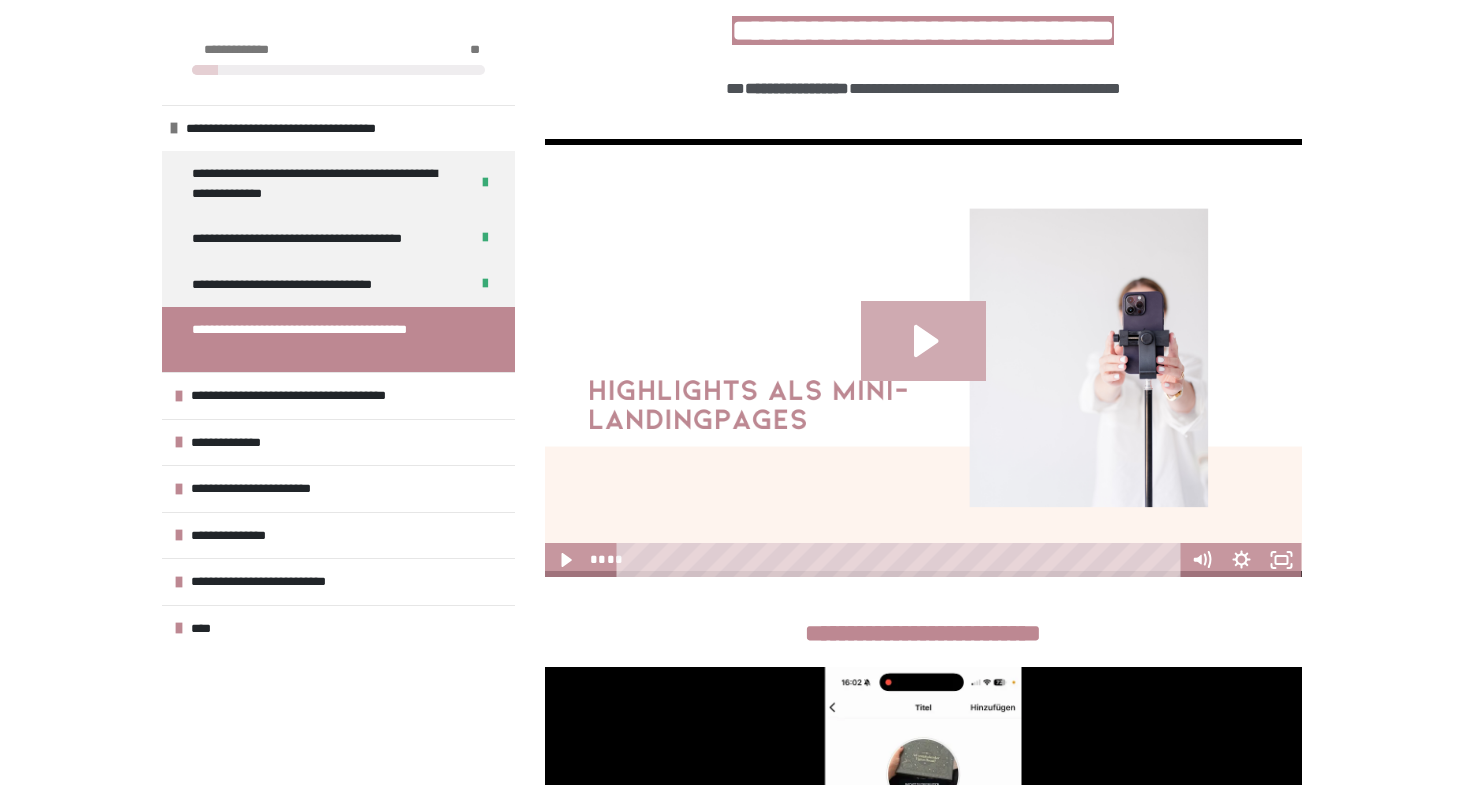 click 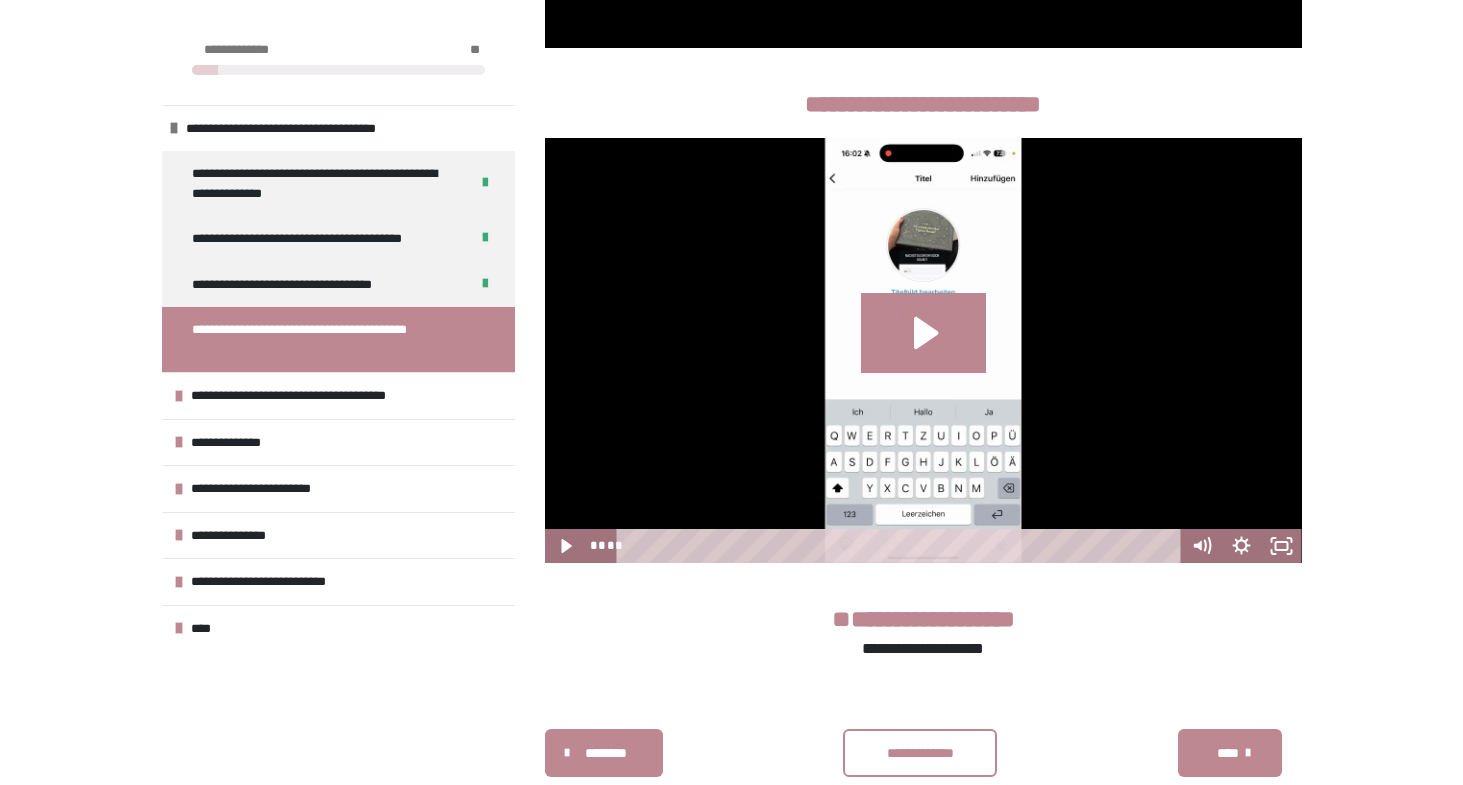 scroll, scrollTop: 1030, scrollLeft: 0, axis: vertical 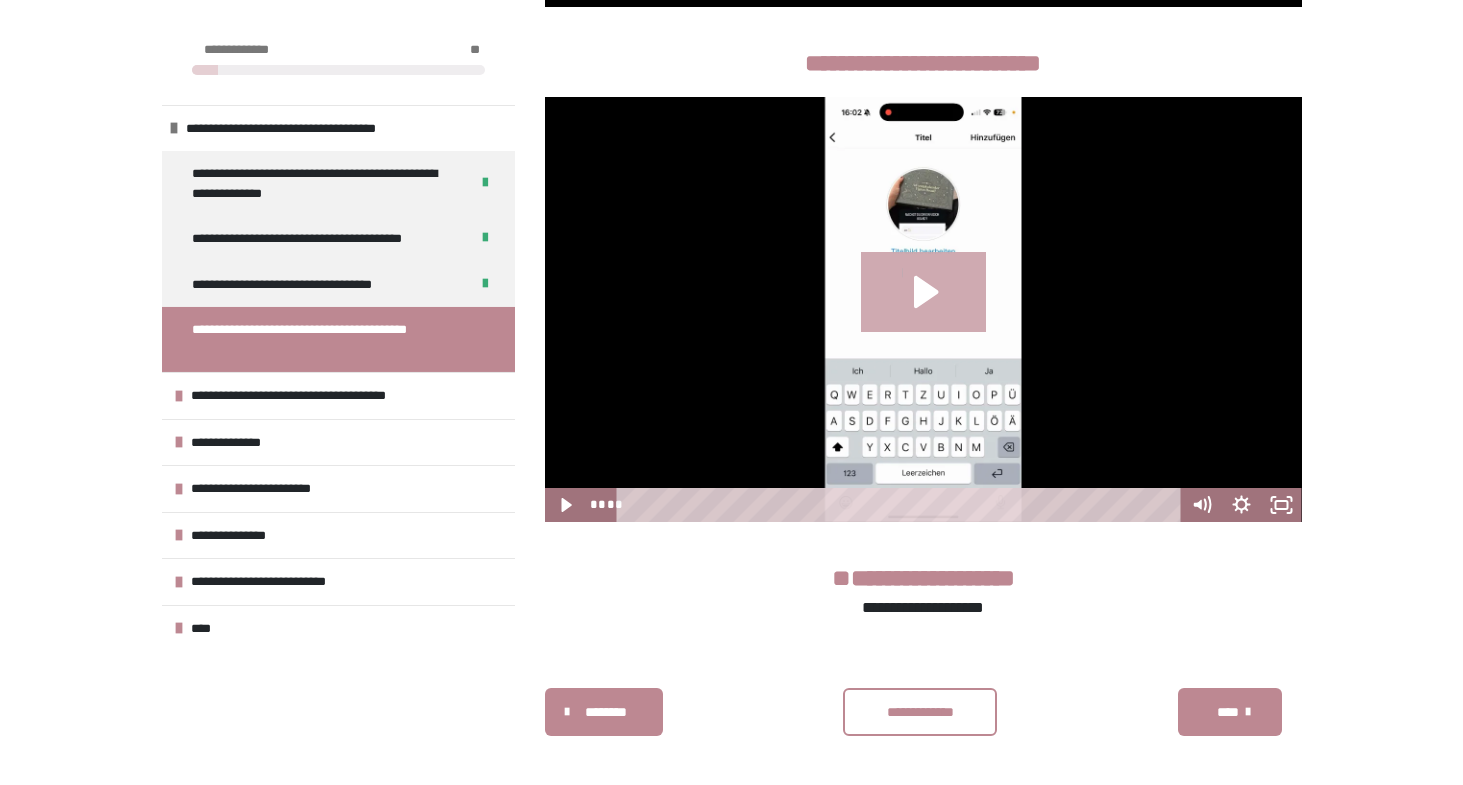 click 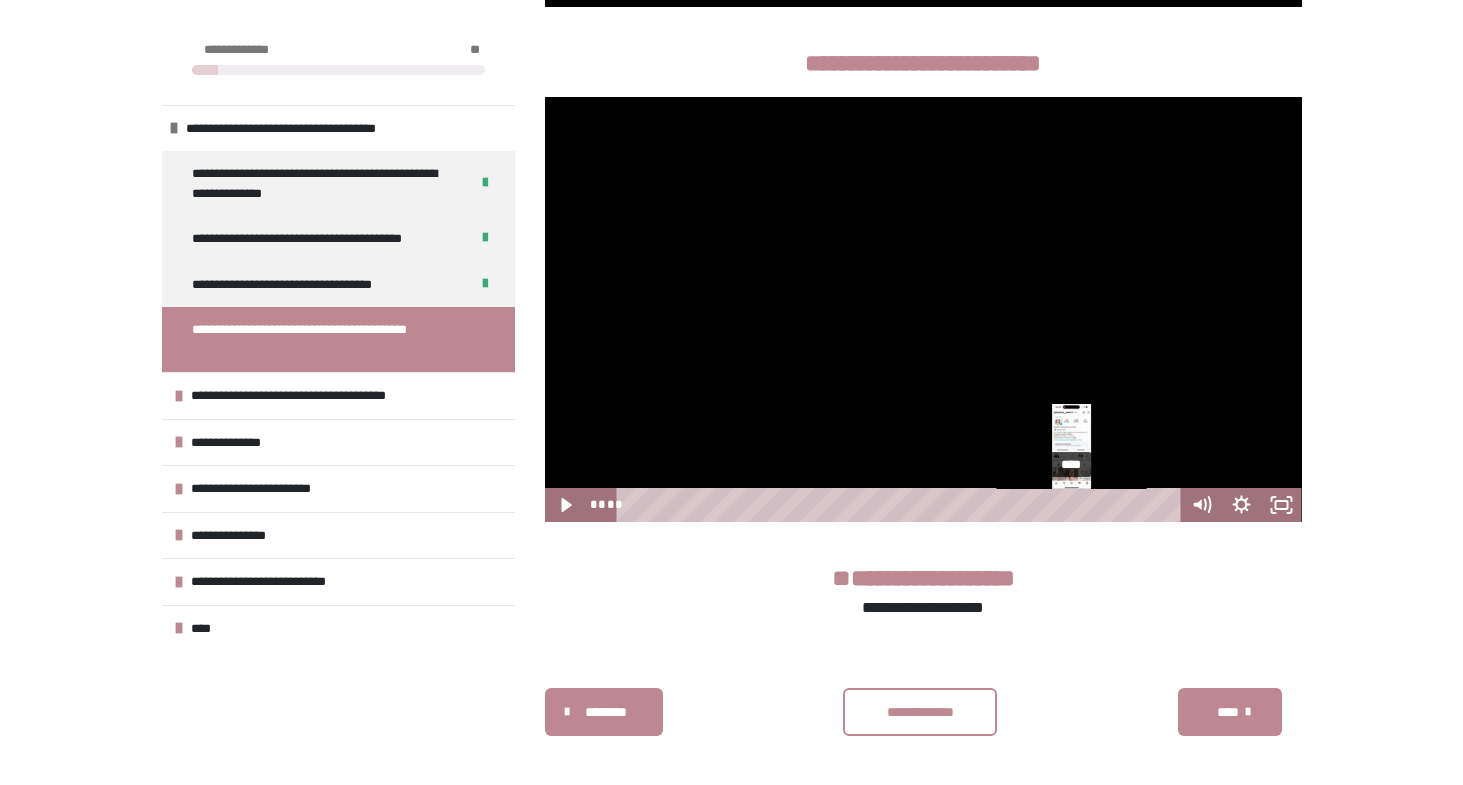 click on "****" at bounding box center [901, 505] 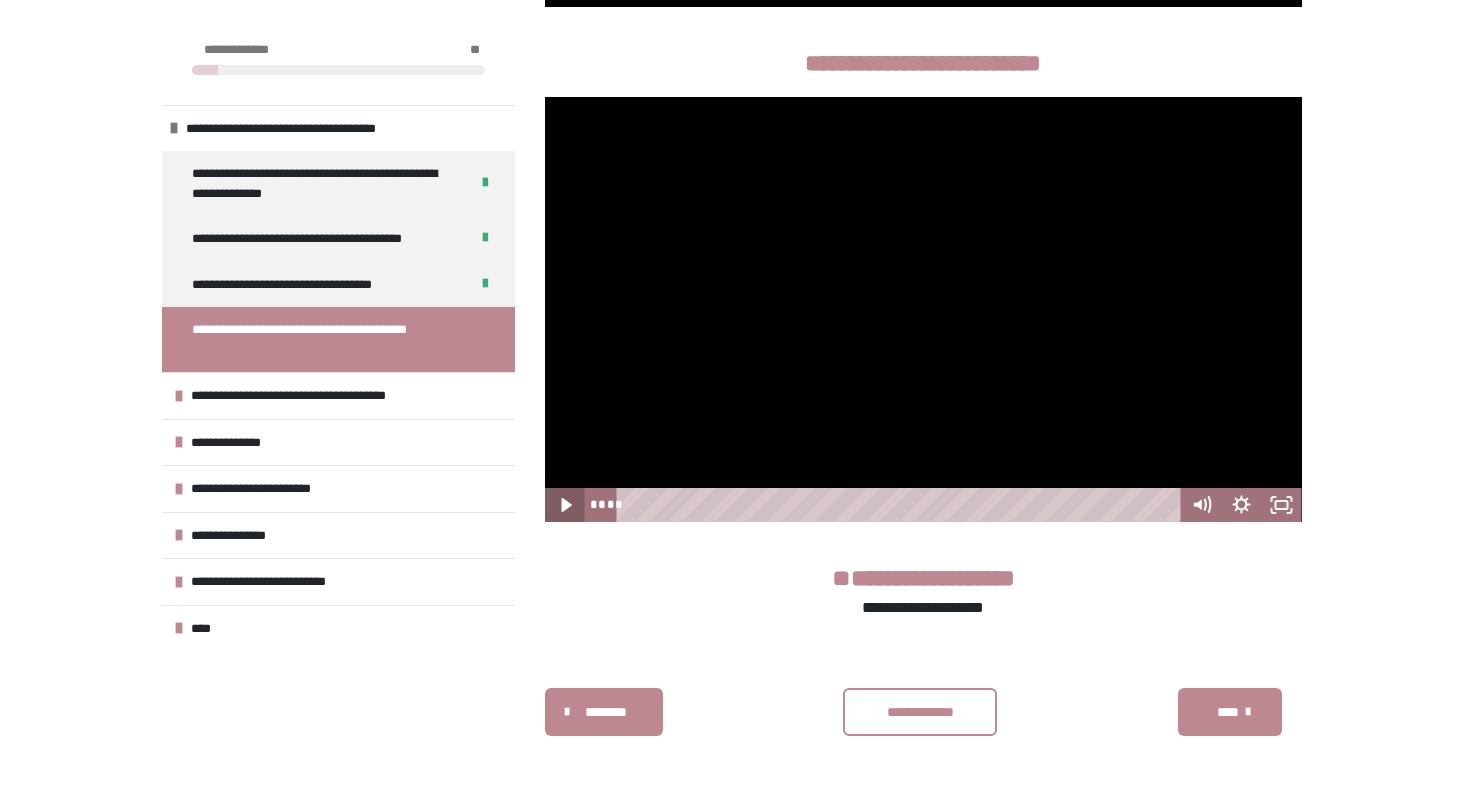 click 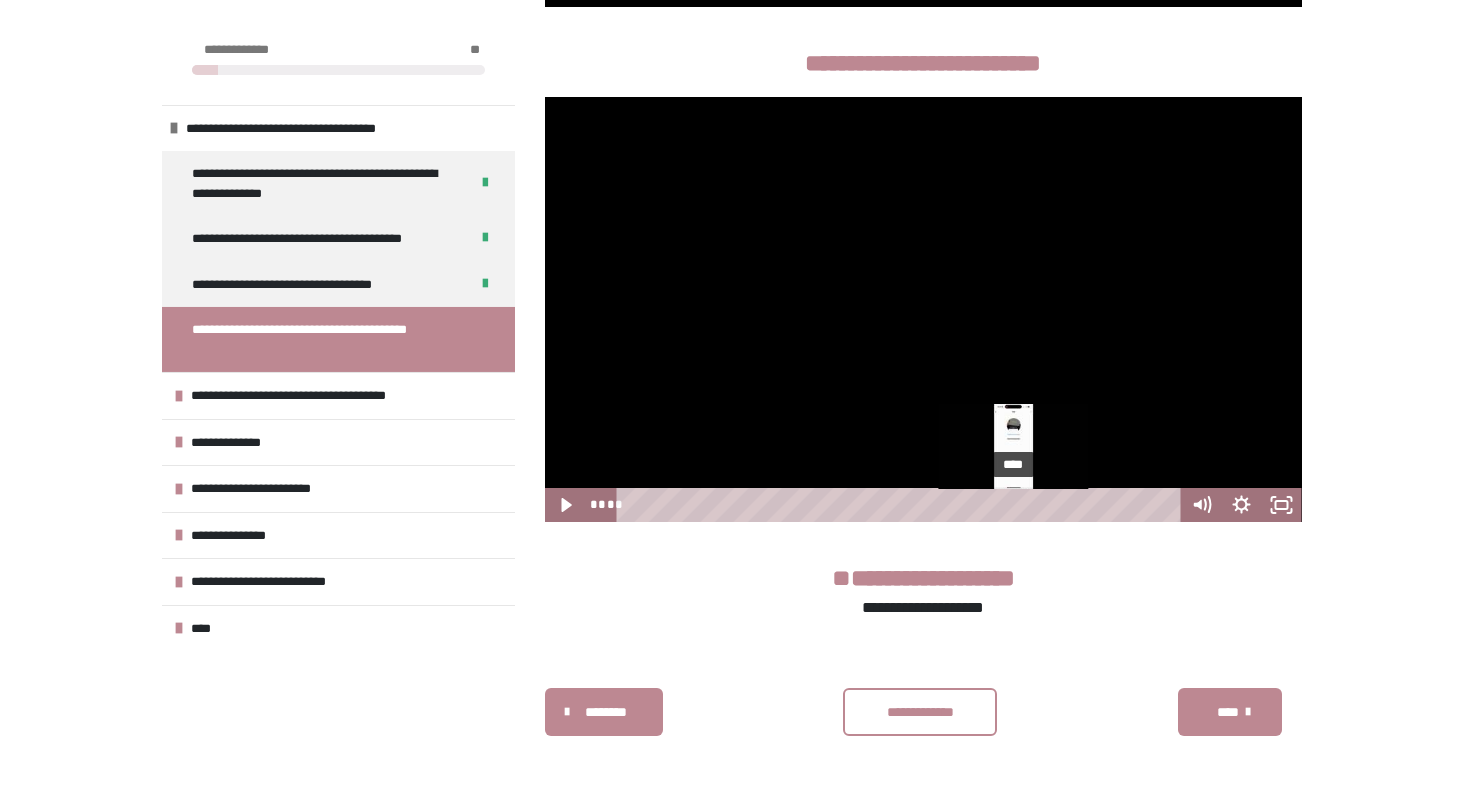 click on "****" at bounding box center [901, 505] 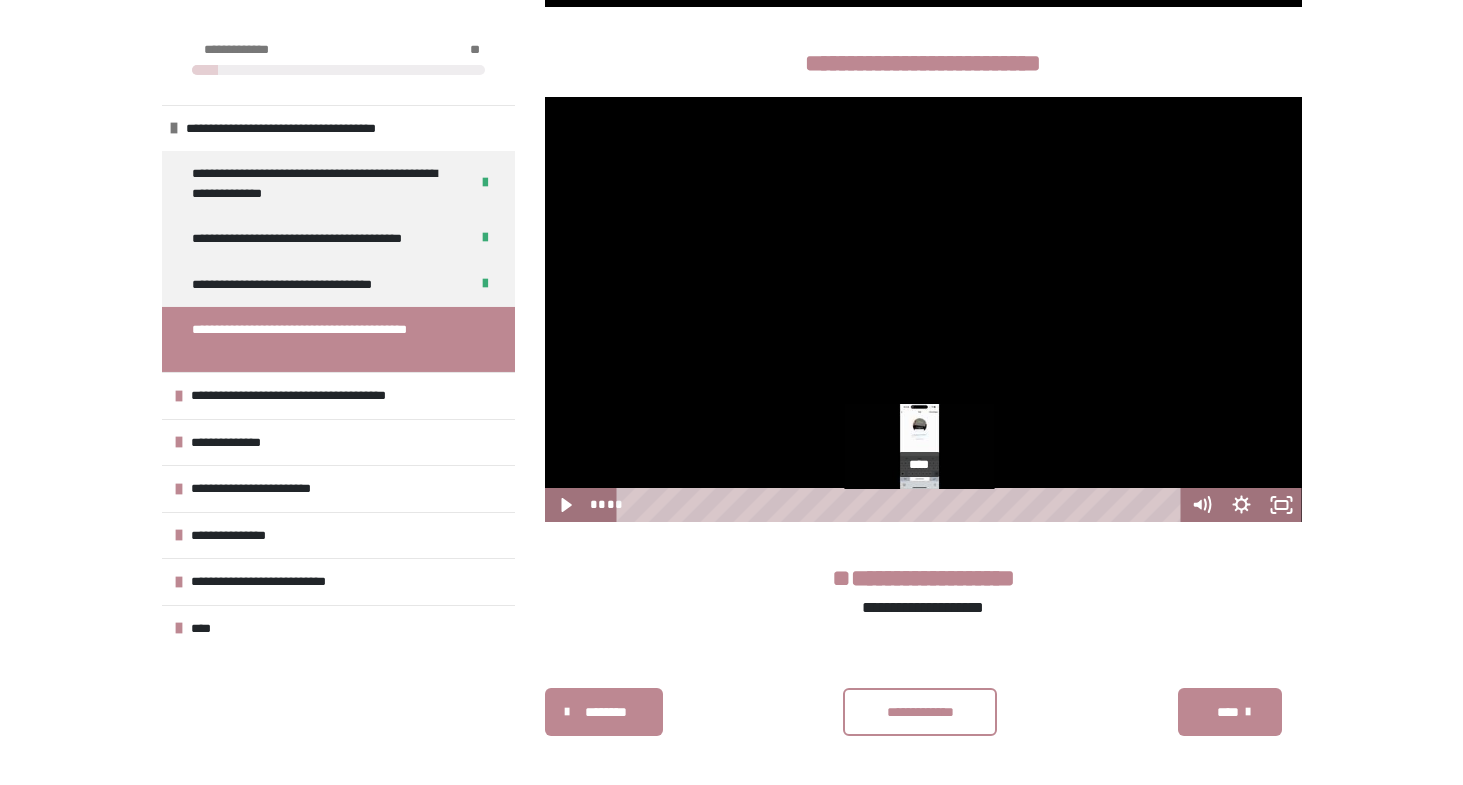 click on "****" at bounding box center (901, 505) 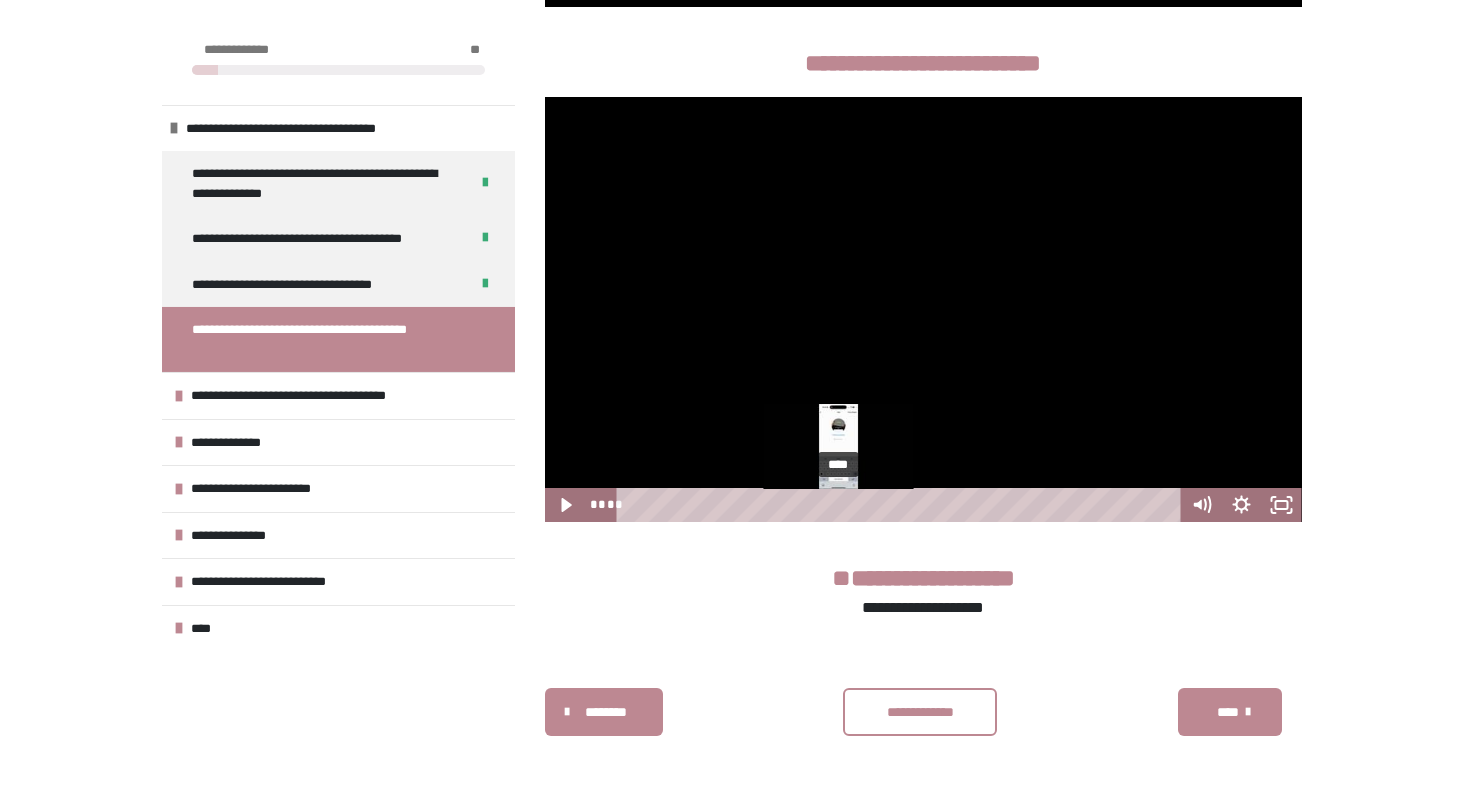 click on "****" at bounding box center [901, 505] 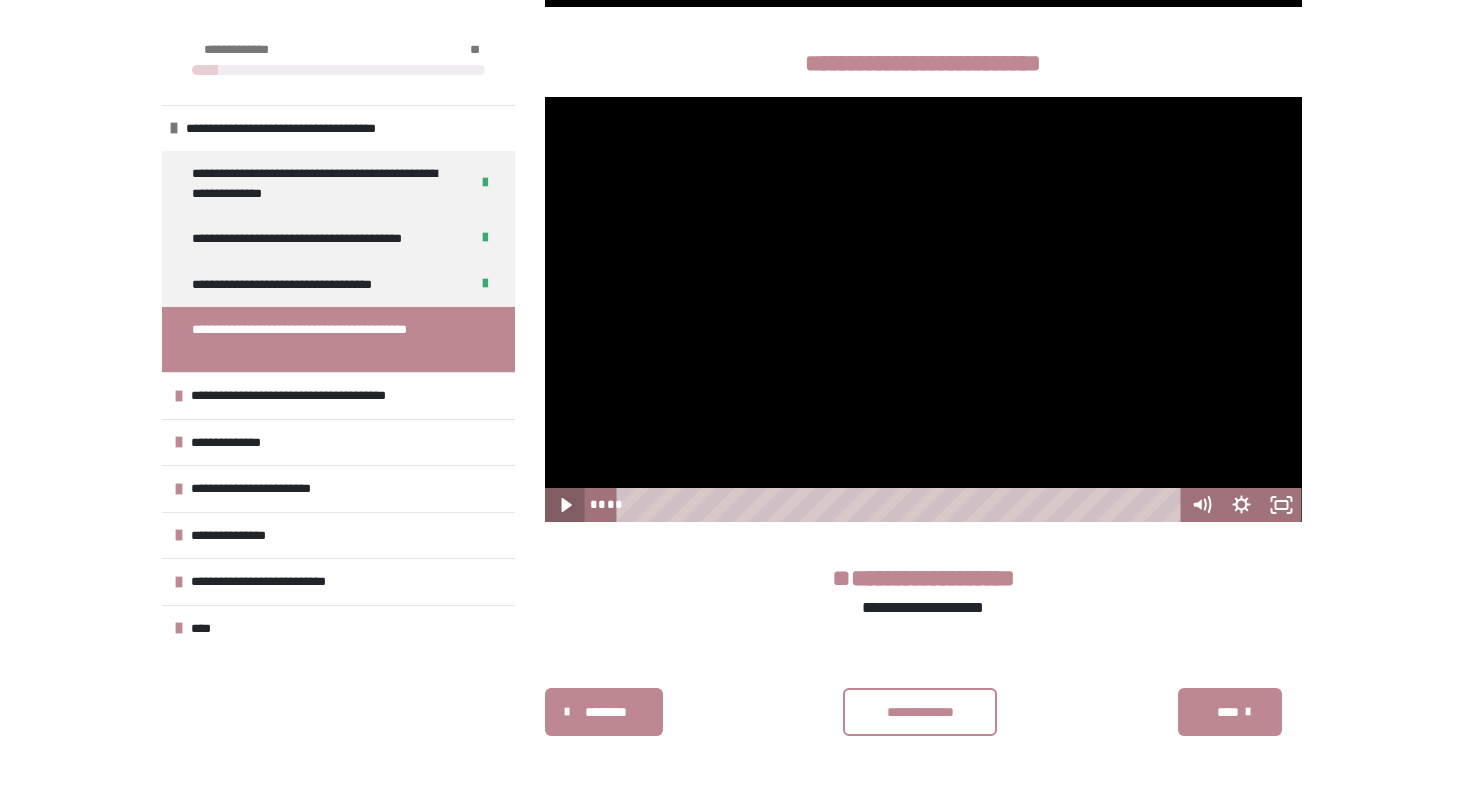 click 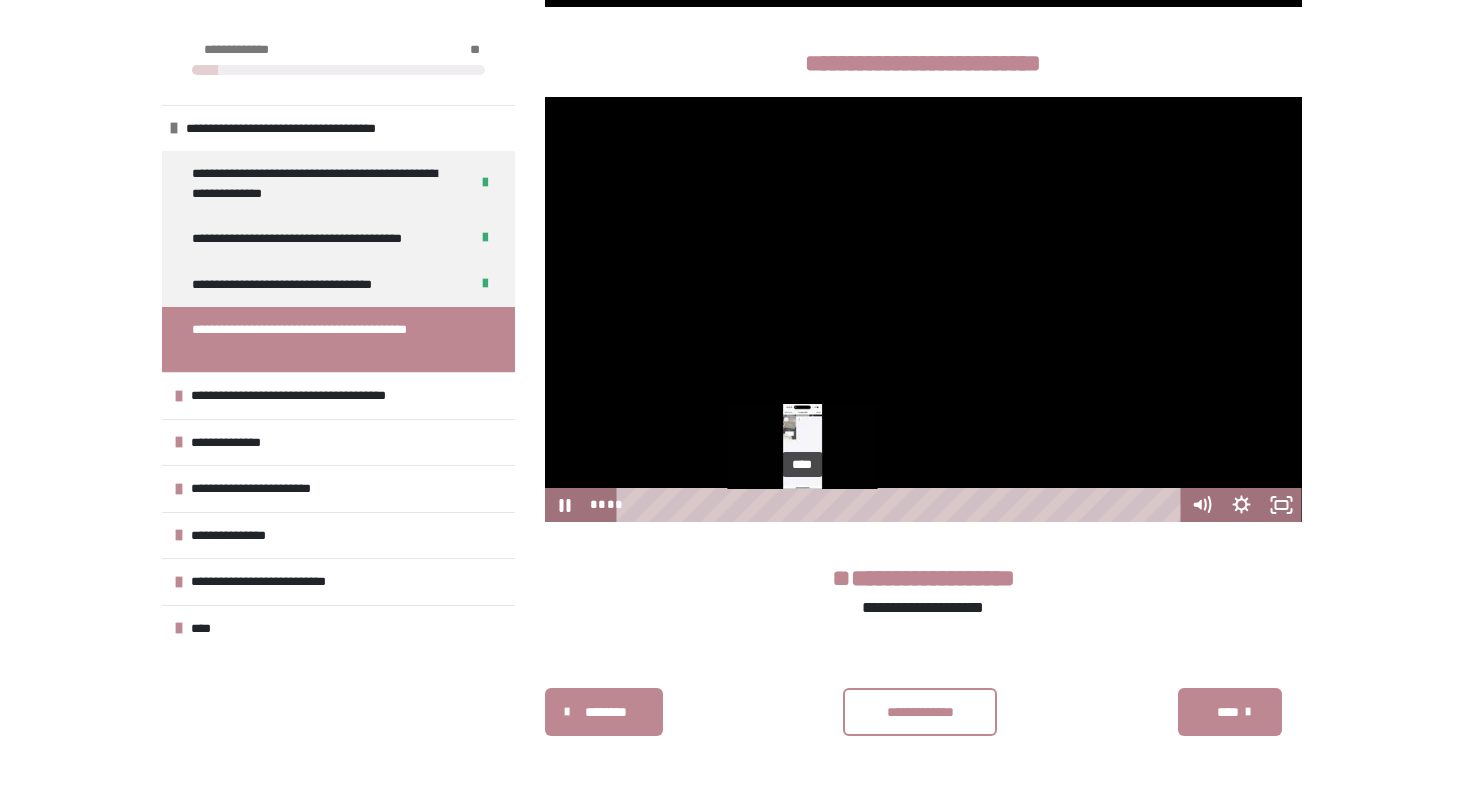 click on "****" at bounding box center [901, 505] 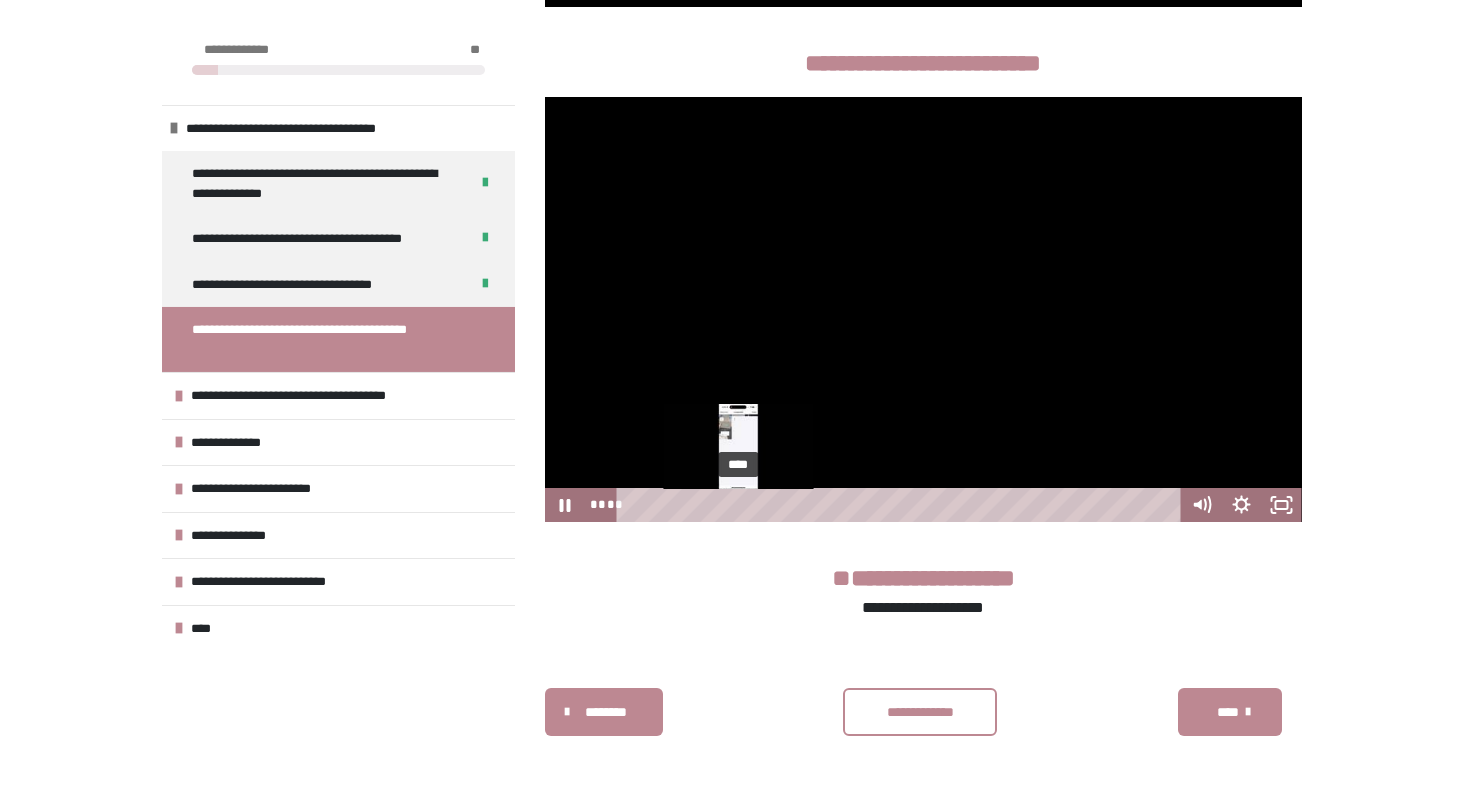 click on "****" at bounding box center [901, 505] 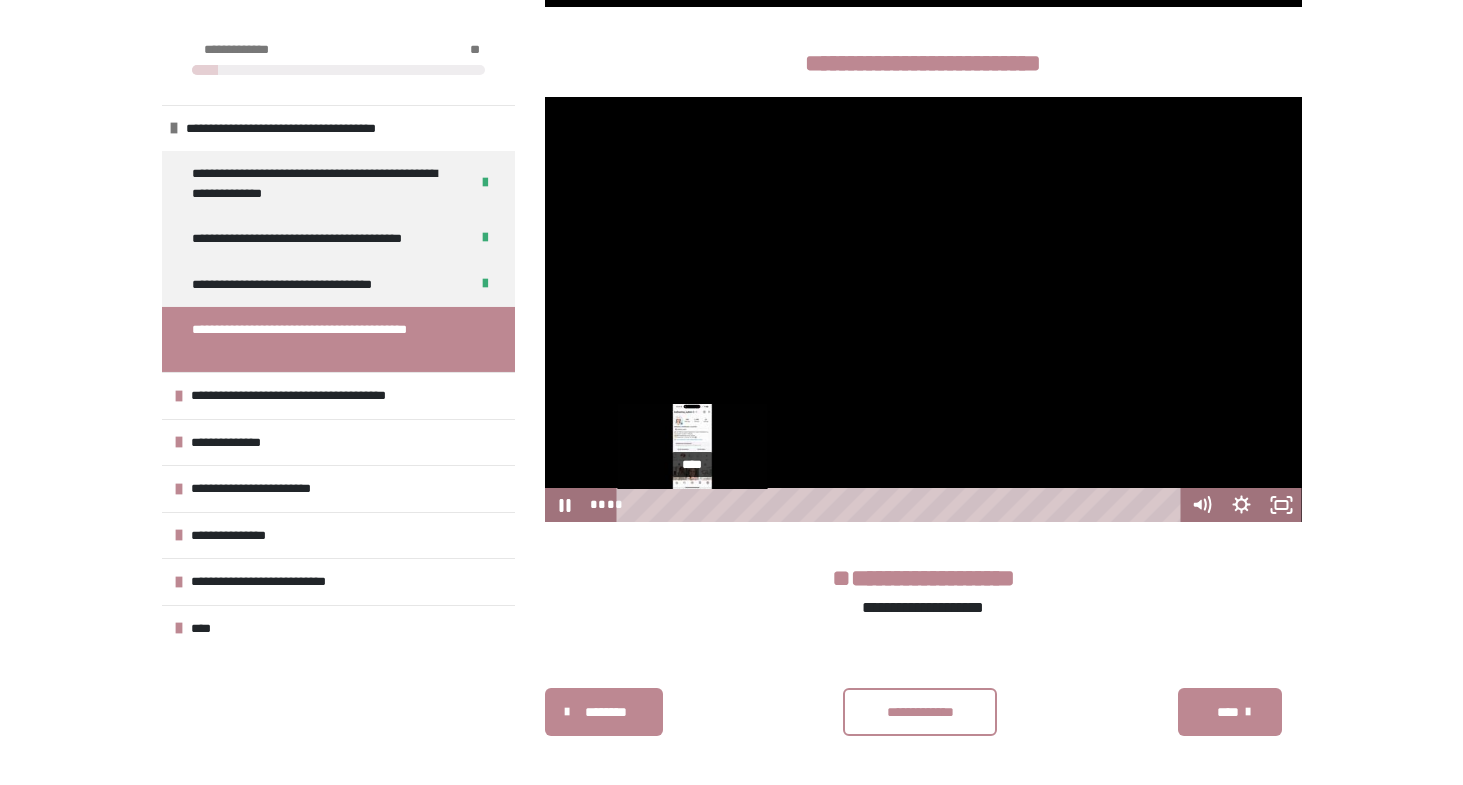 click on "****" at bounding box center [901, 505] 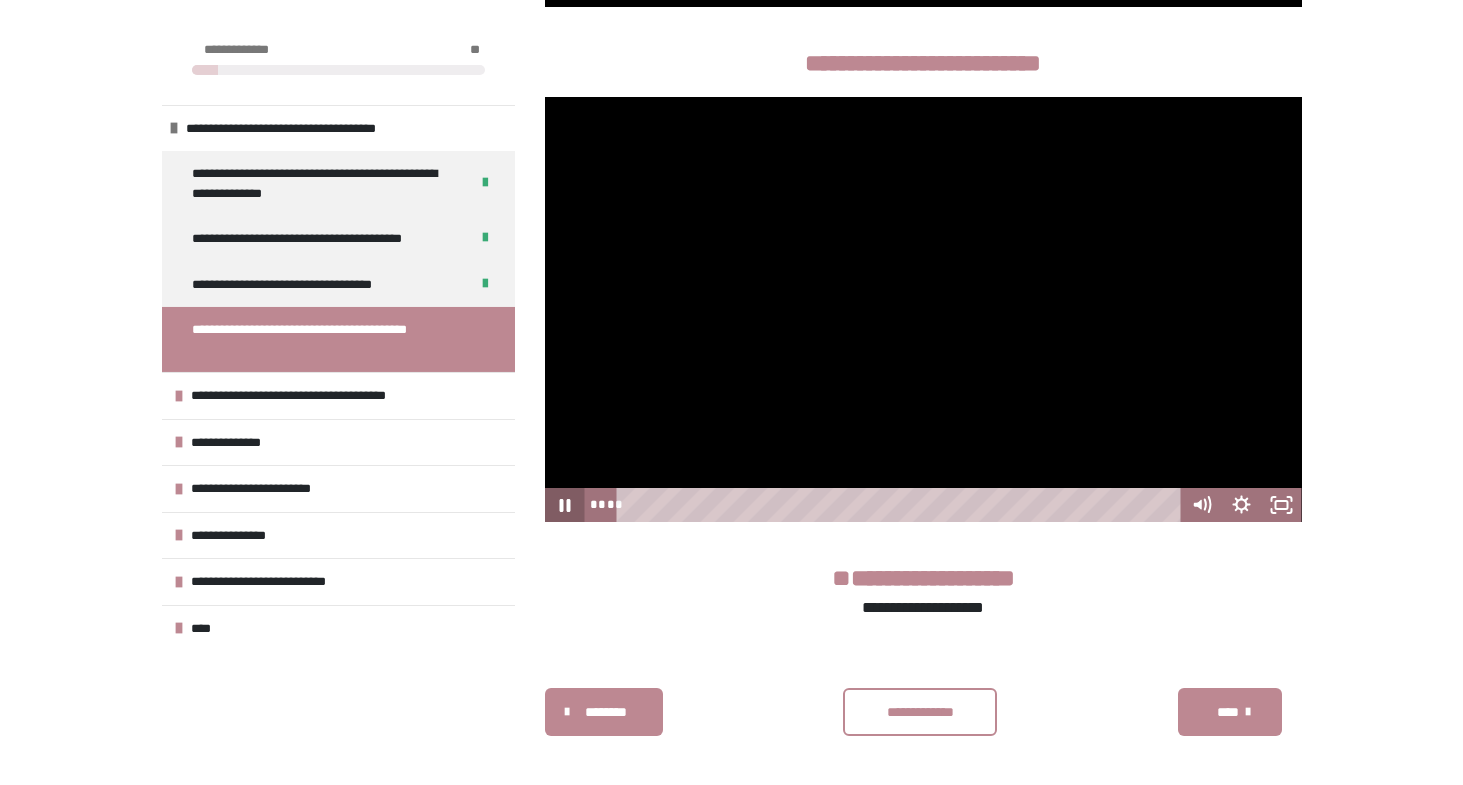 click 